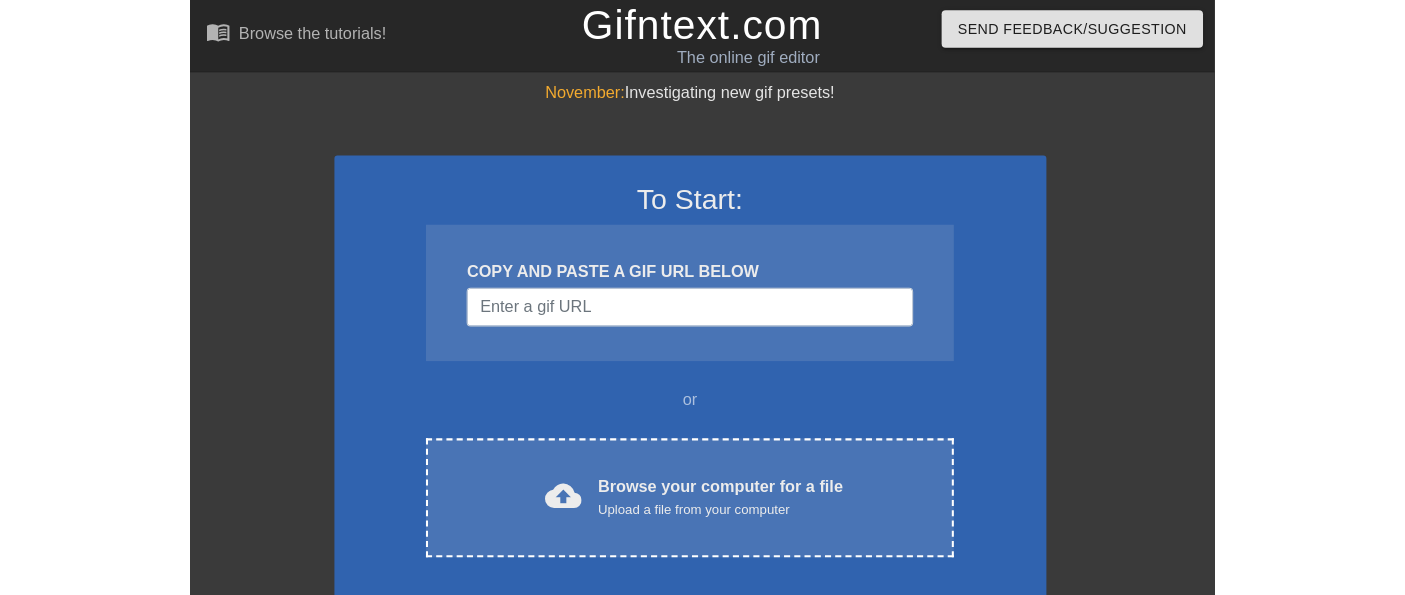 scroll, scrollTop: 0, scrollLeft: 0, axis: both 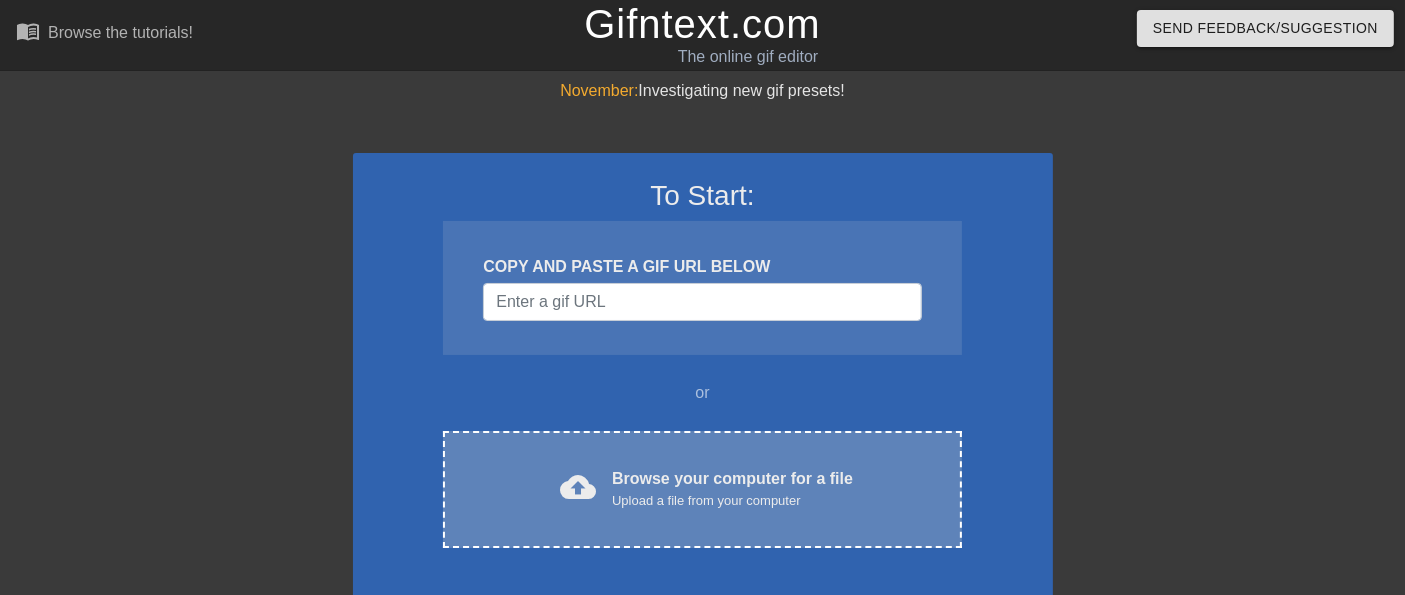 click on "cloud_upload" at bounding box center (578, 487) 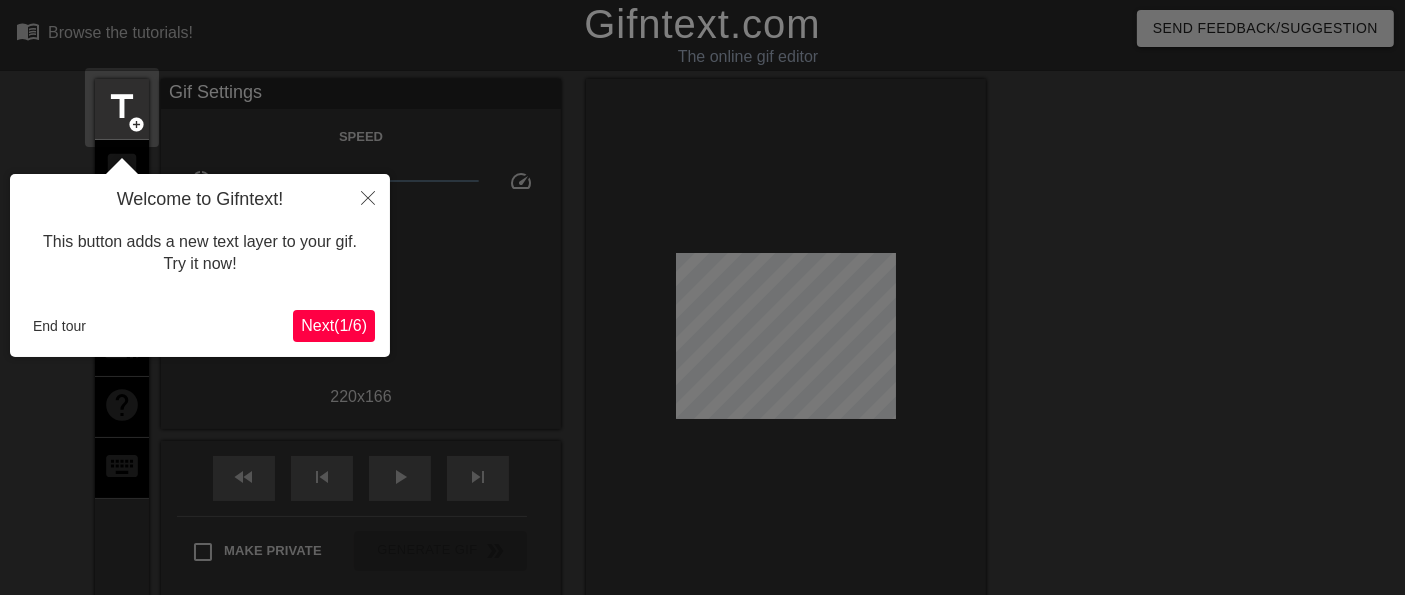 scroll, scrollTop: 48, scrollLeft: 0, axis: vertical 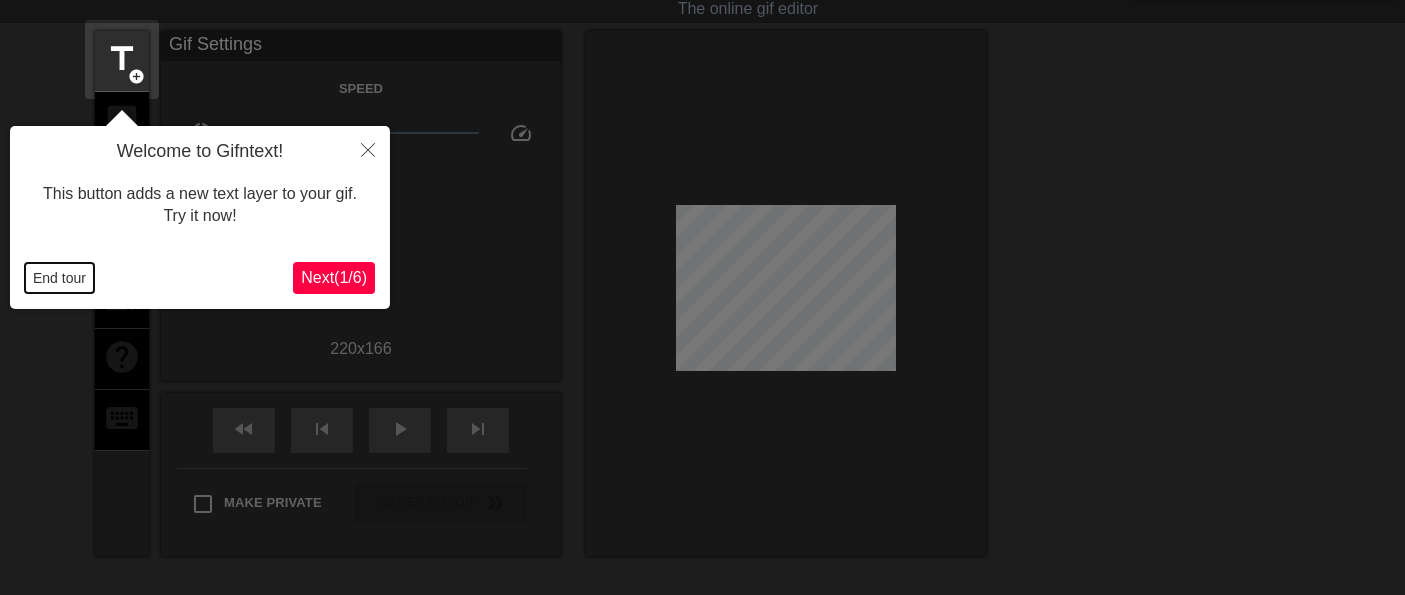 click on "End tour" at bounding box center [59, 278] 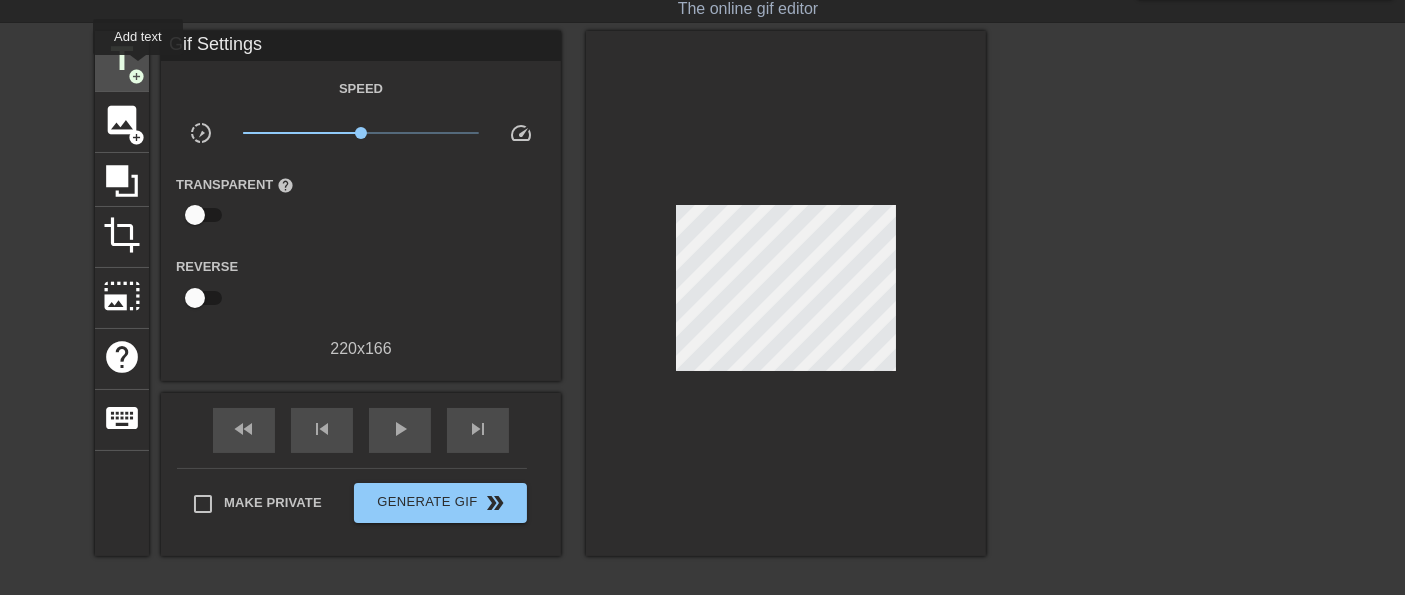 click on "add_circle" at bounding box center [136, 76] 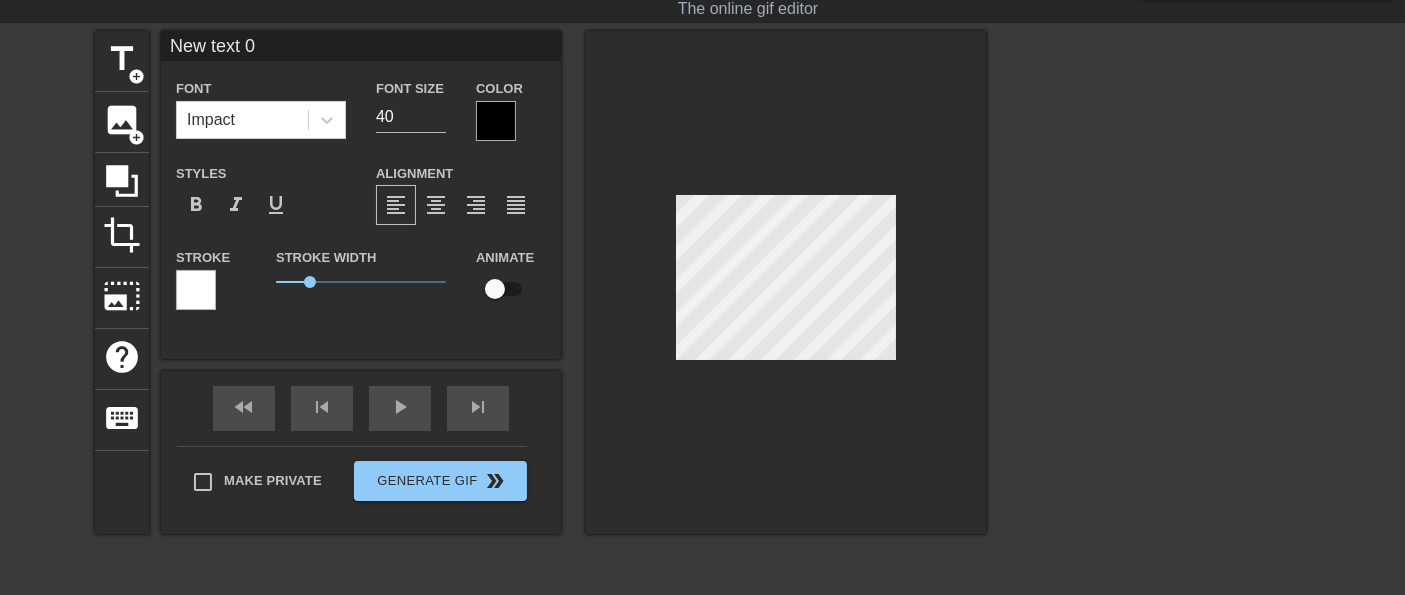 click on "New text 0" at bounding box center (361, 46) 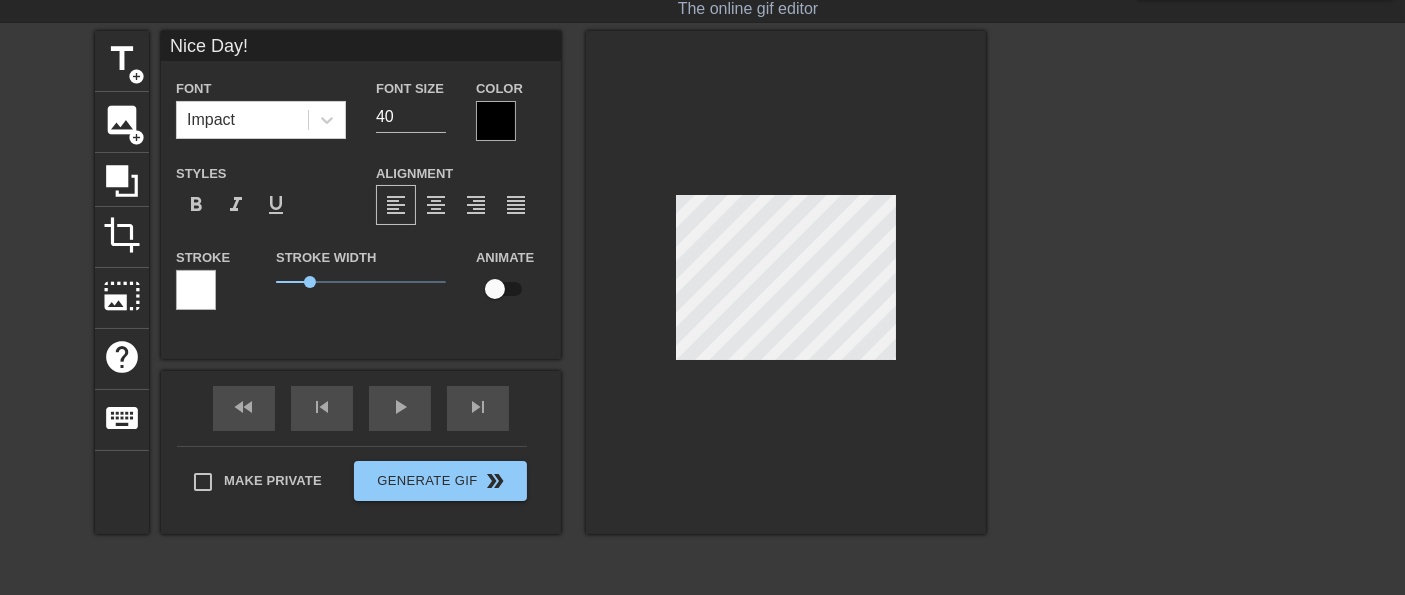 type on "Nice Day!" 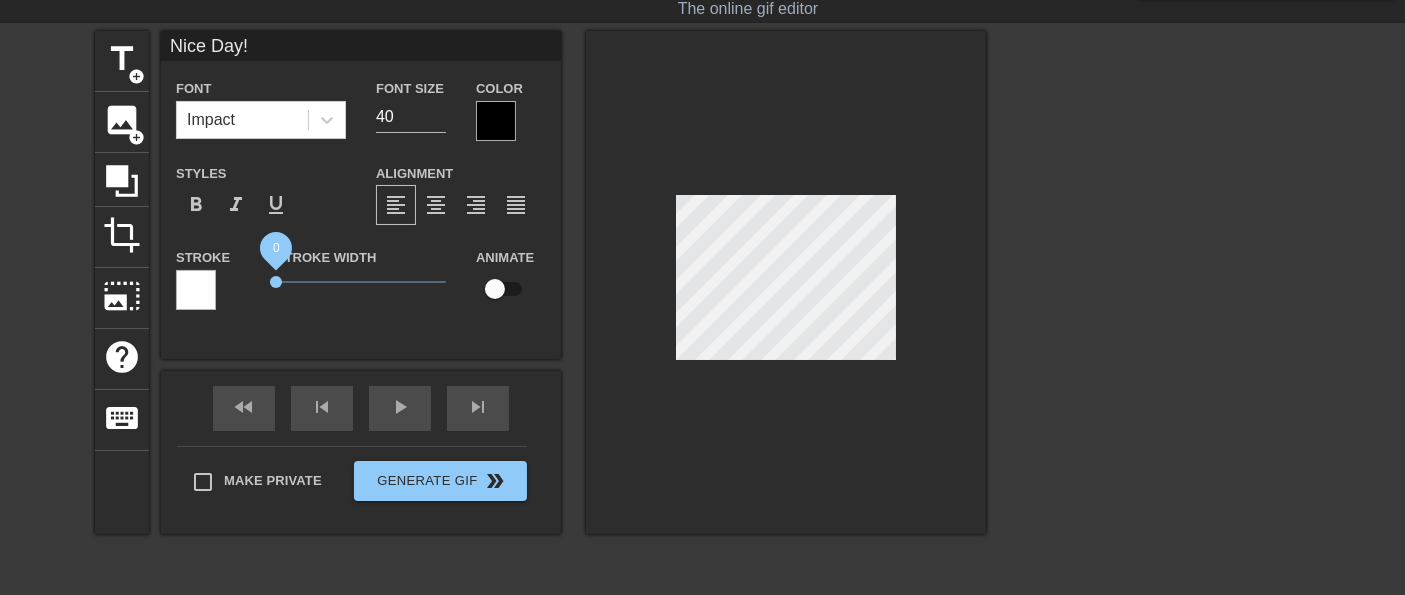 drag, startPoint x: 312, startPoint y: 287, endPoint x: 240, endPoint y: 292, distance: 72.1734 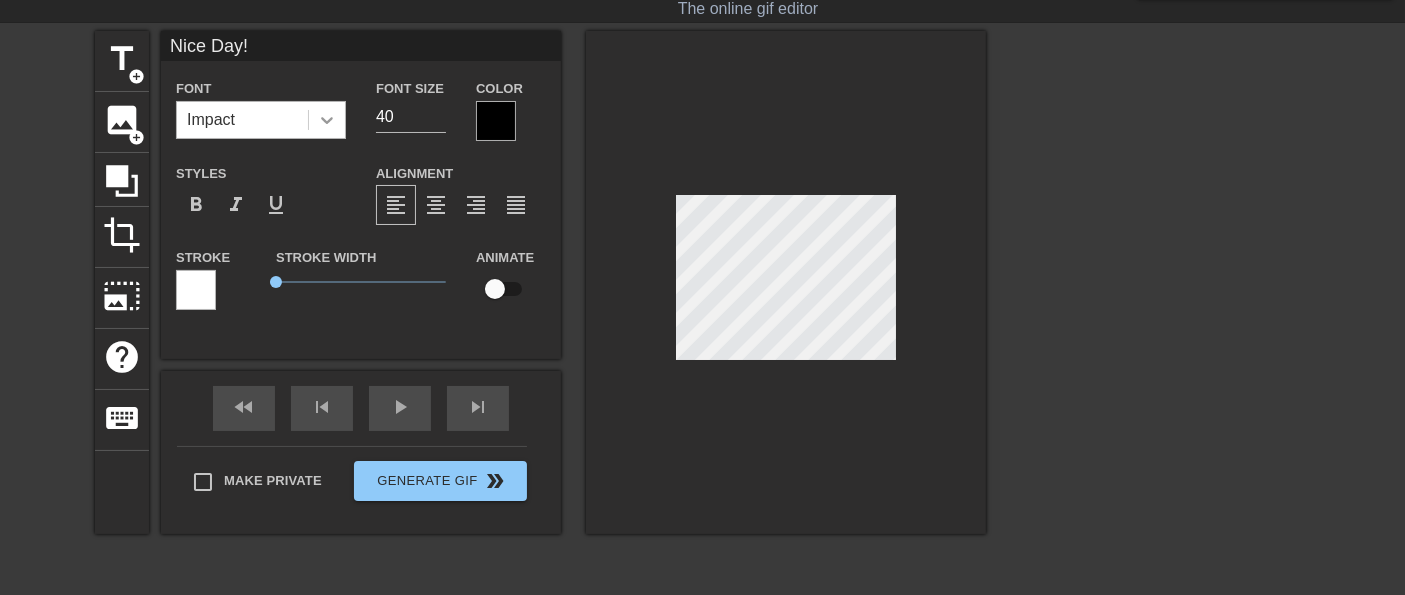 click 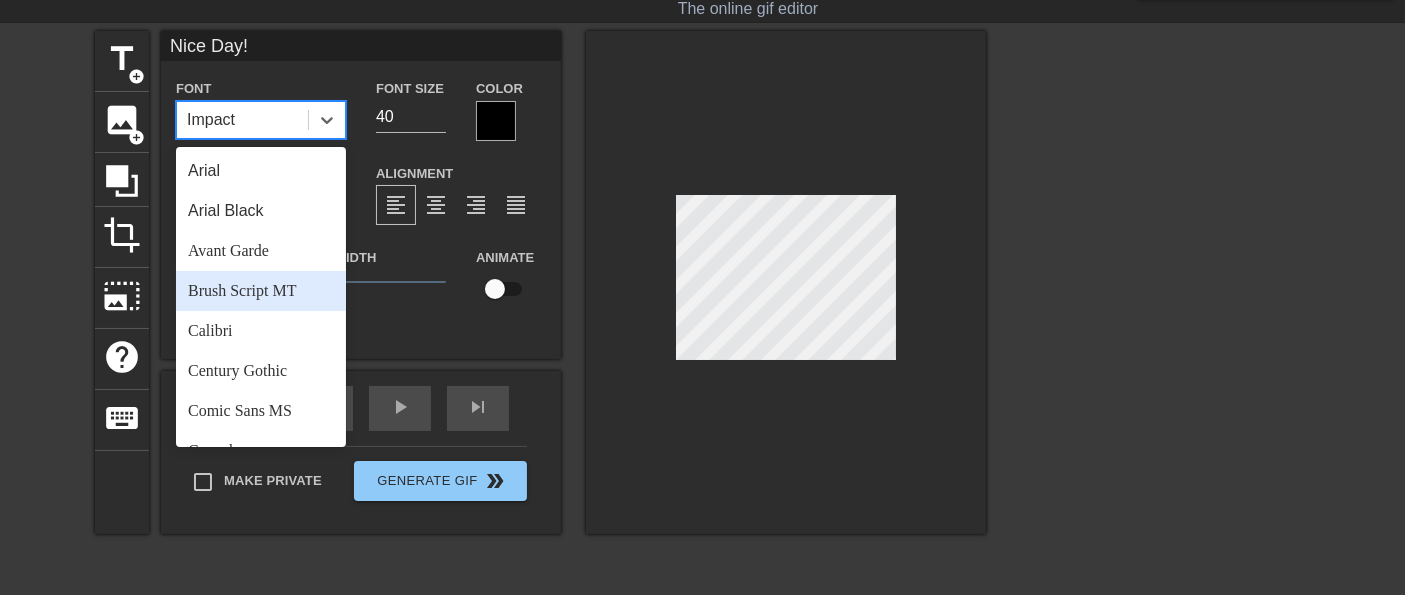 click on "Brush Script MT" at bounding box center [261, 291] 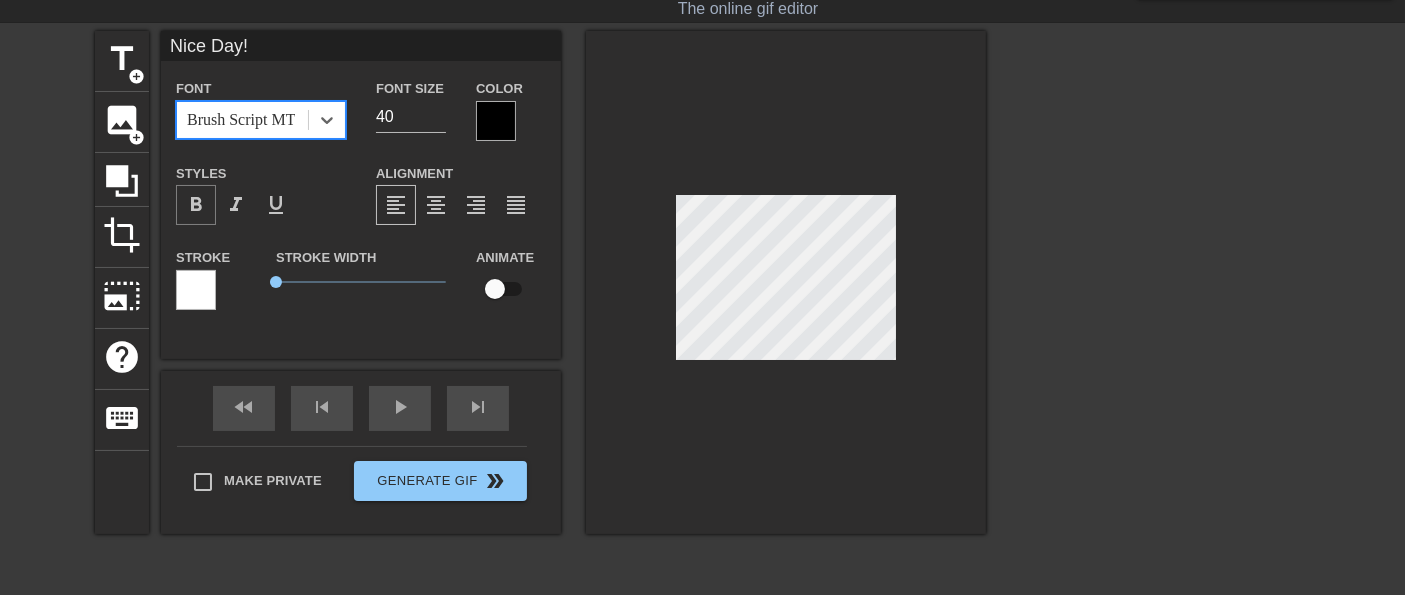 click on "format_bold" at bounding box center [196, 205] 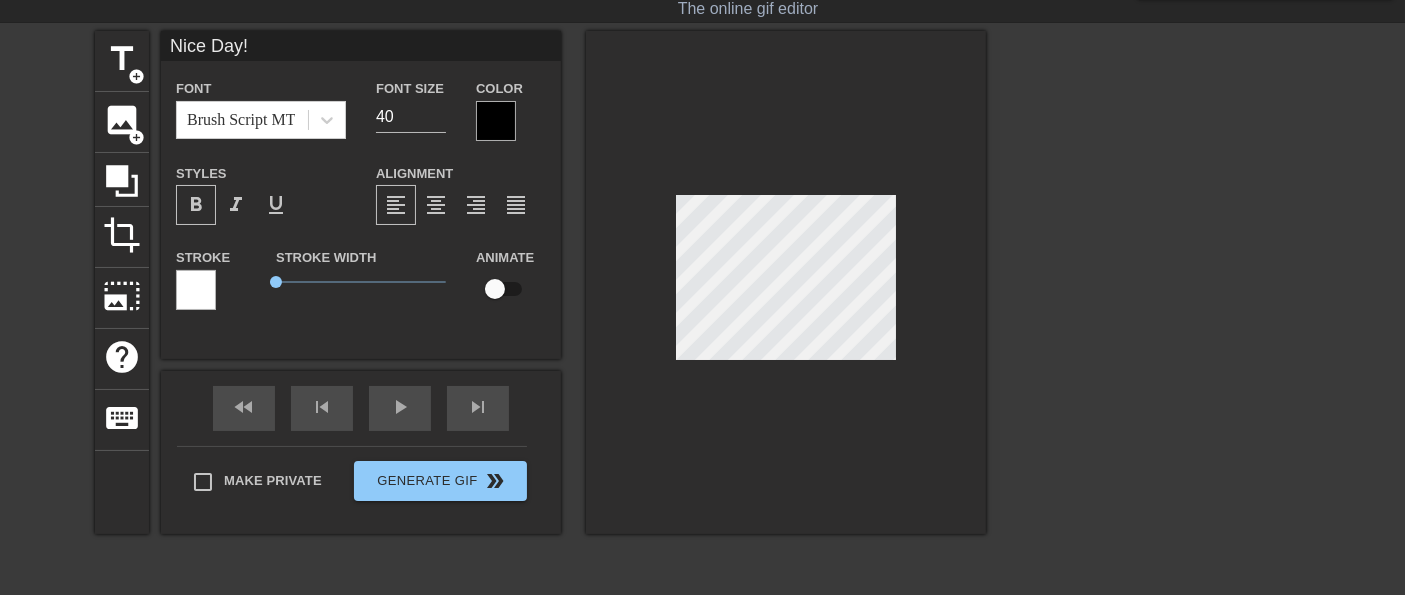 click at bounding box center (496, 121) 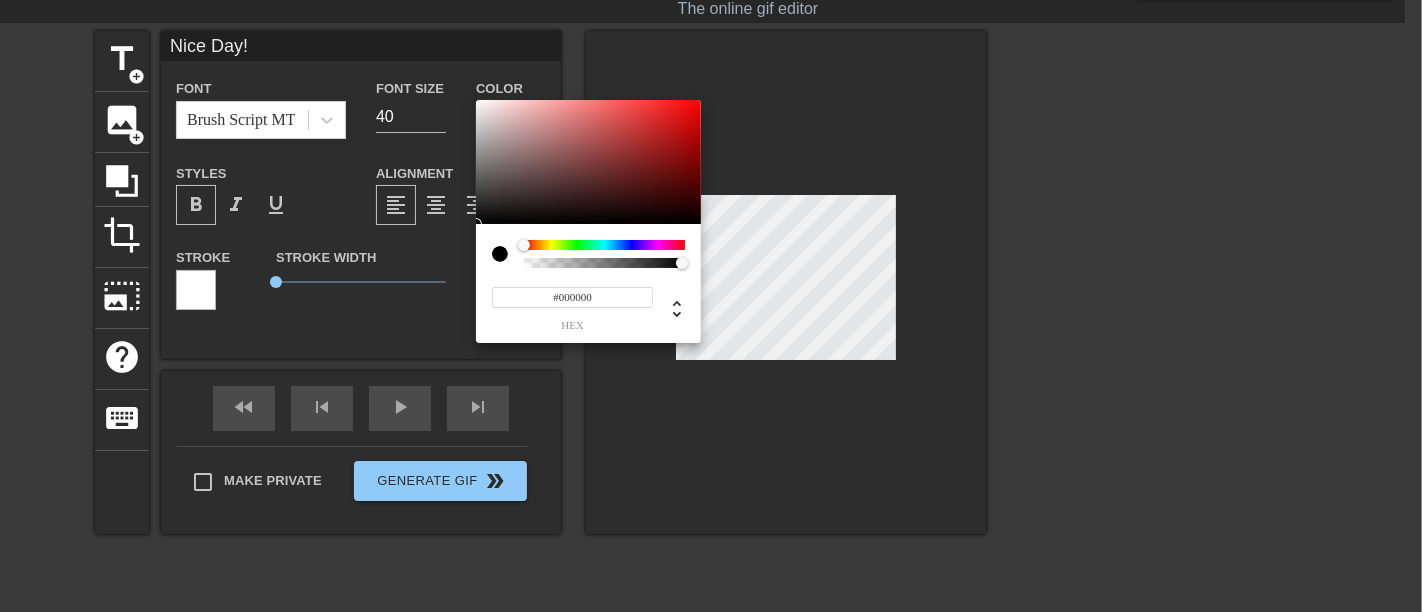 type on "#EFE5E5" 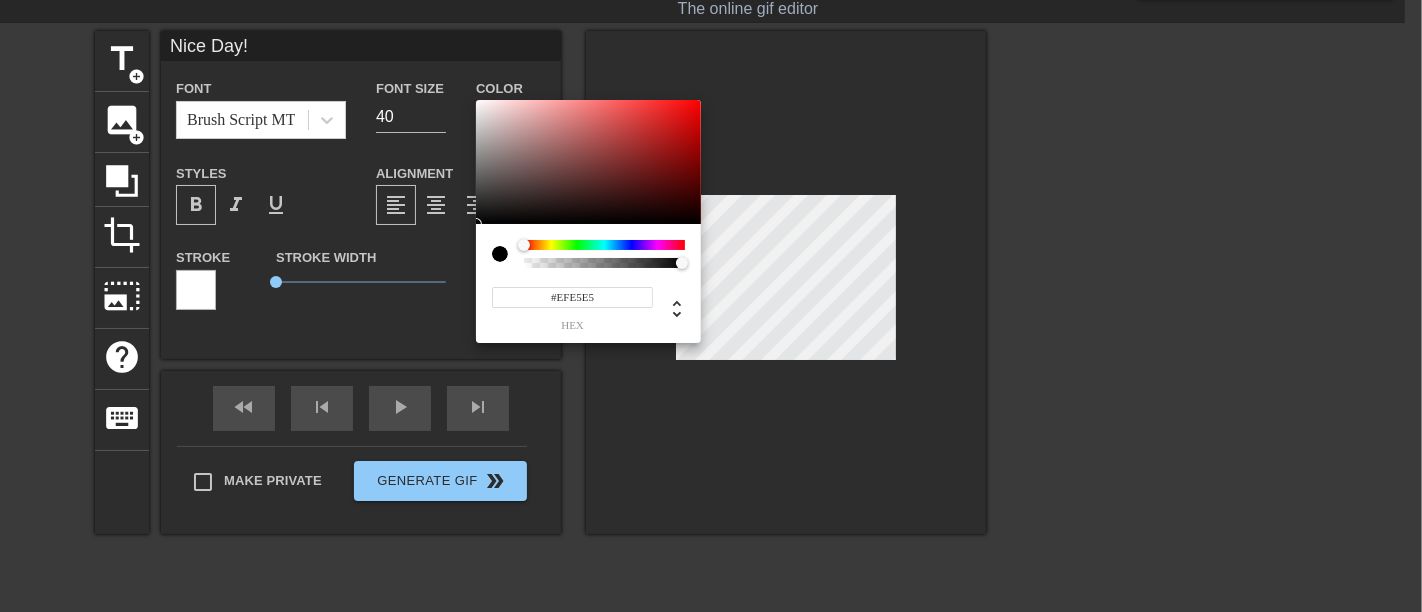 click at bounding box center [588, 162] 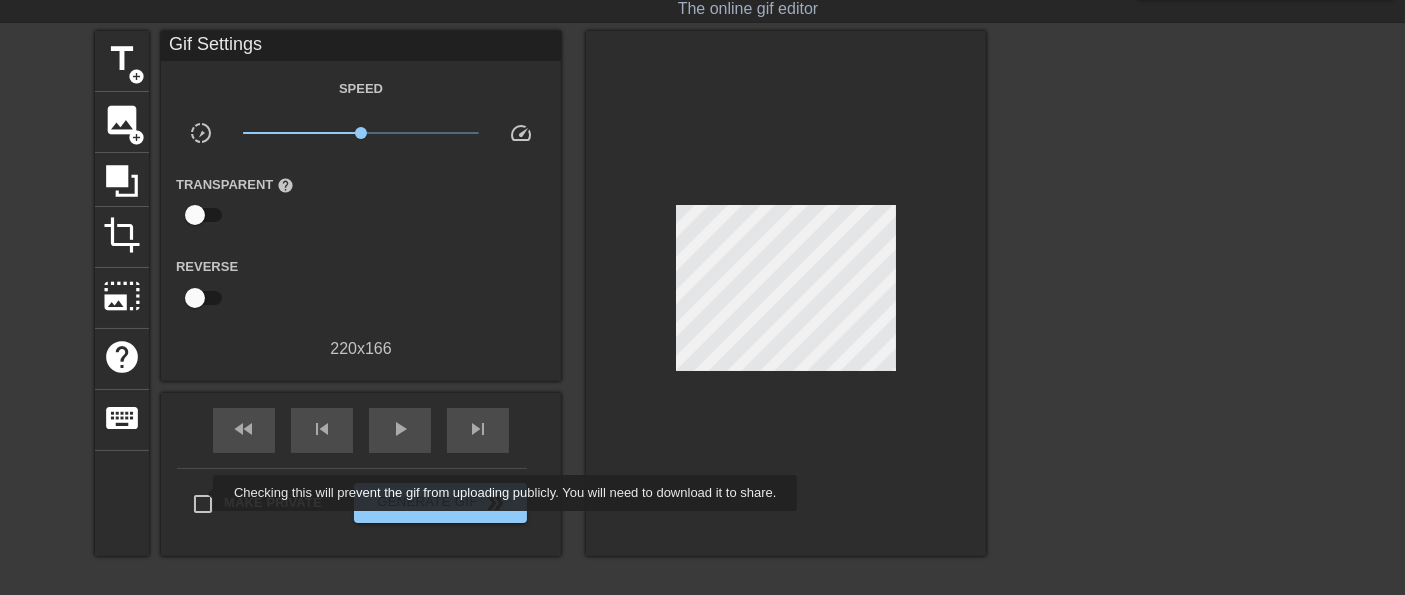 click on "Make Private" at bounding box center [203, 504] 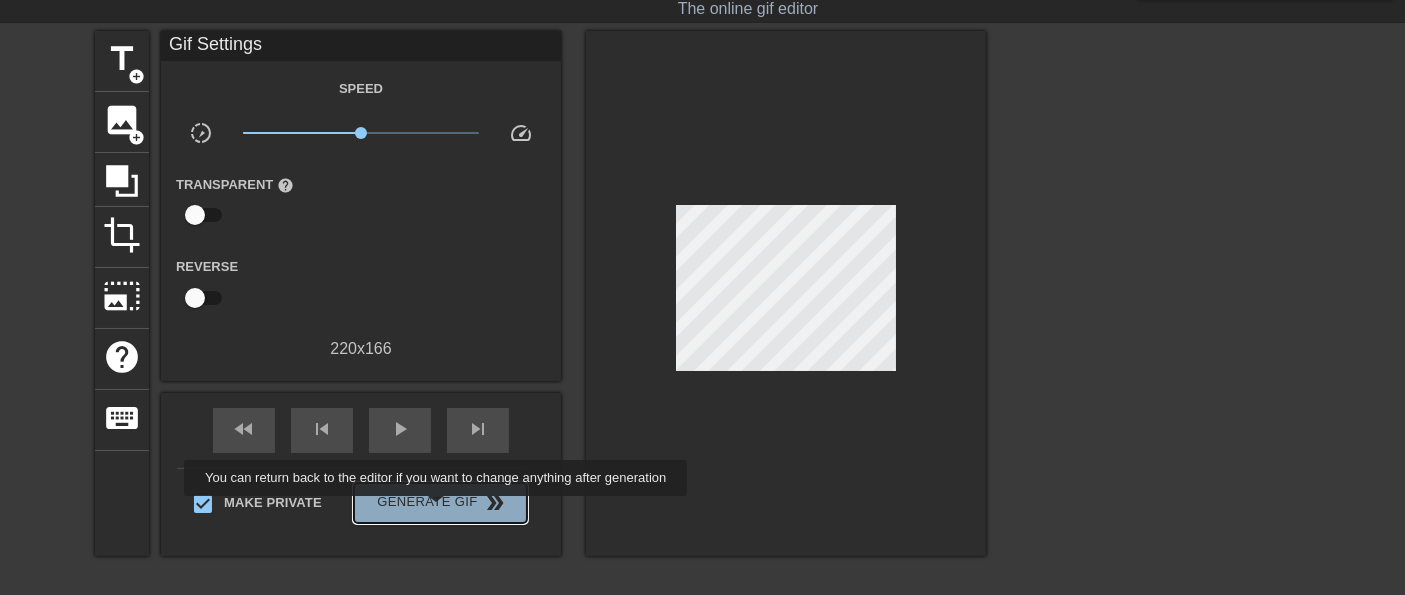 click on "Generate Gif double_arrow" at bounding box center [440, 503] 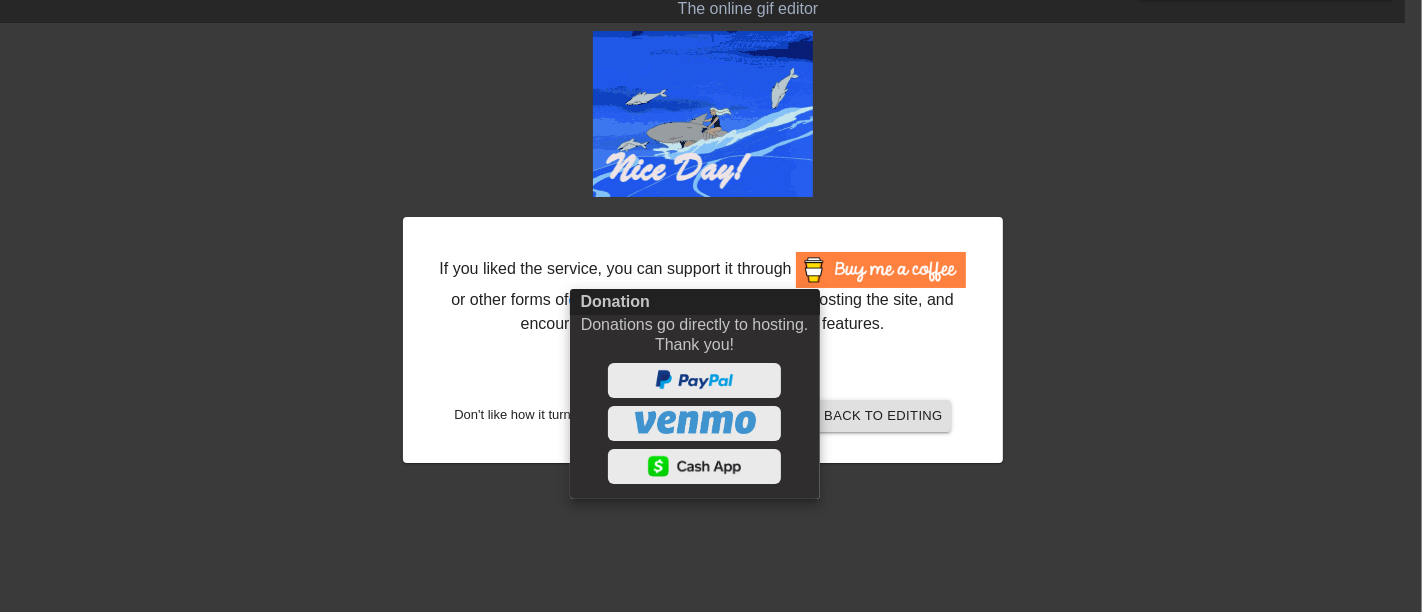 click at bounding box center [711, 306] 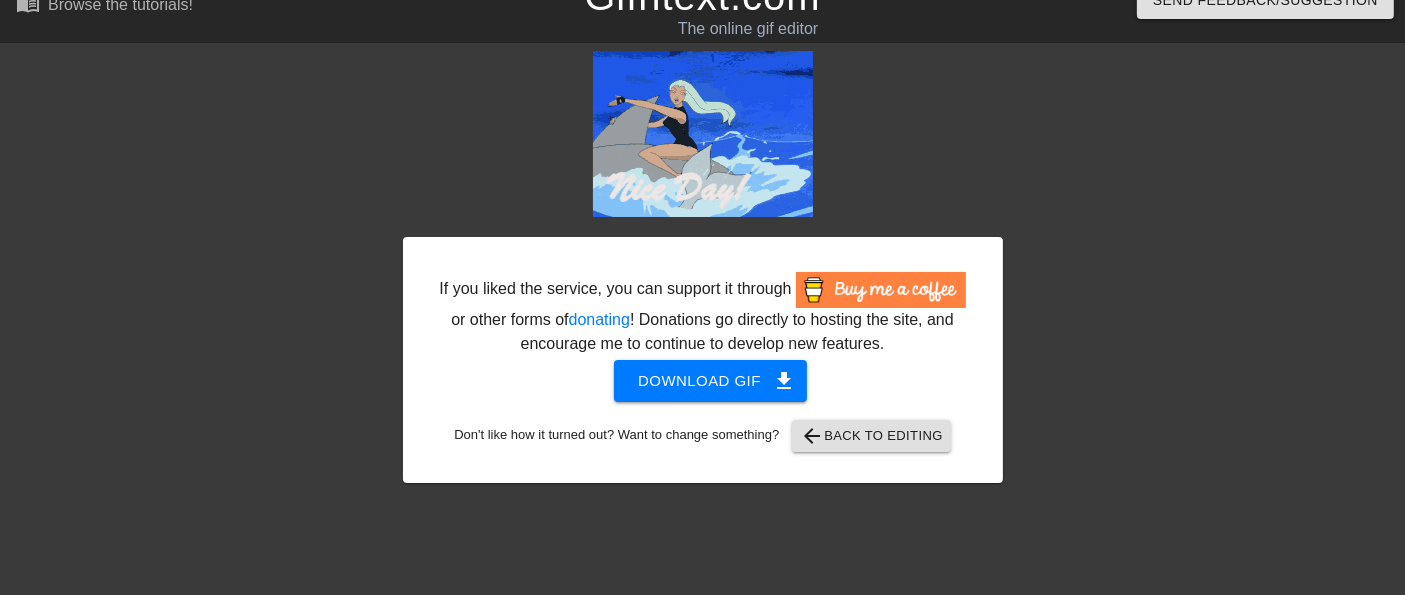 scroll, scrollTop: 0, scrollLeft: 0, axis: both 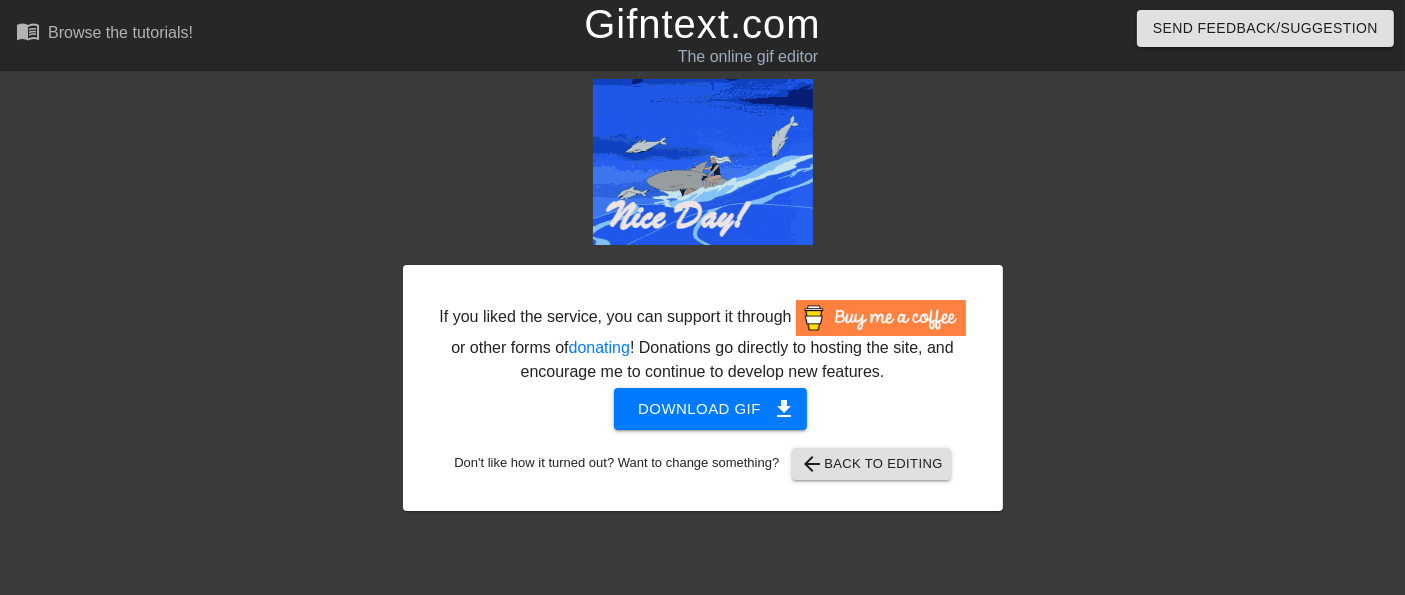 click on "Gifntext.com" at bounding box center [702, 24] 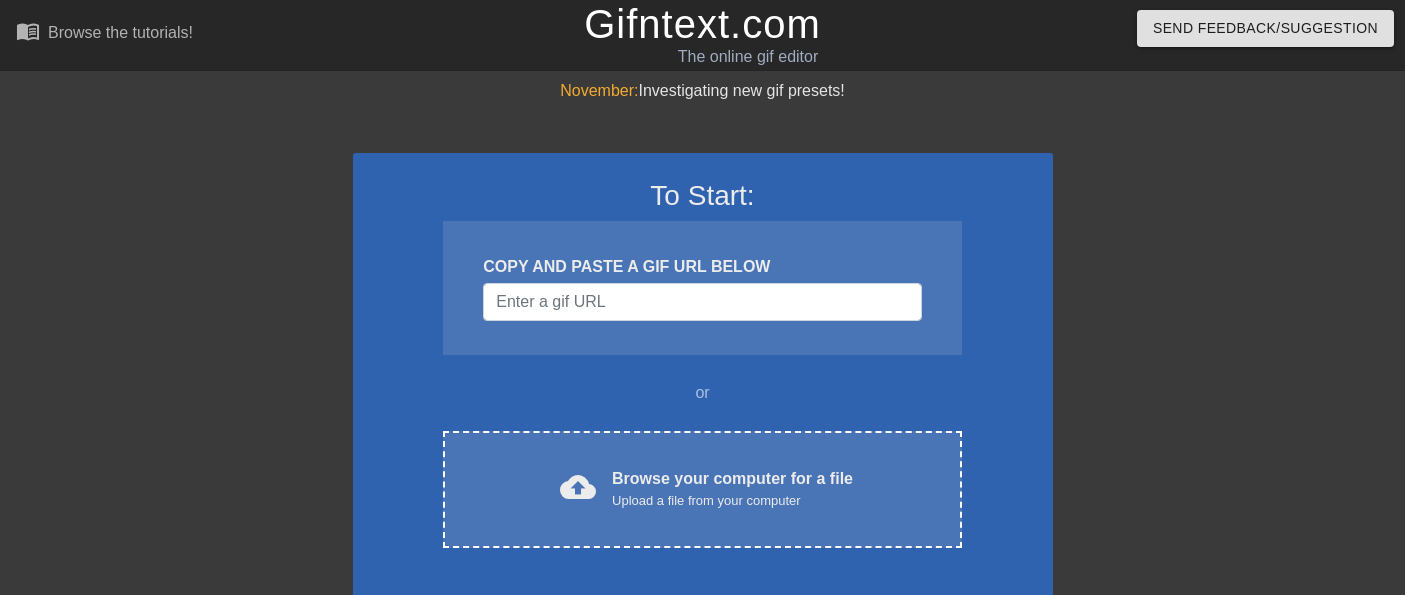 scroll, scrollTop: 0, scrollLeft: 0, axis: both 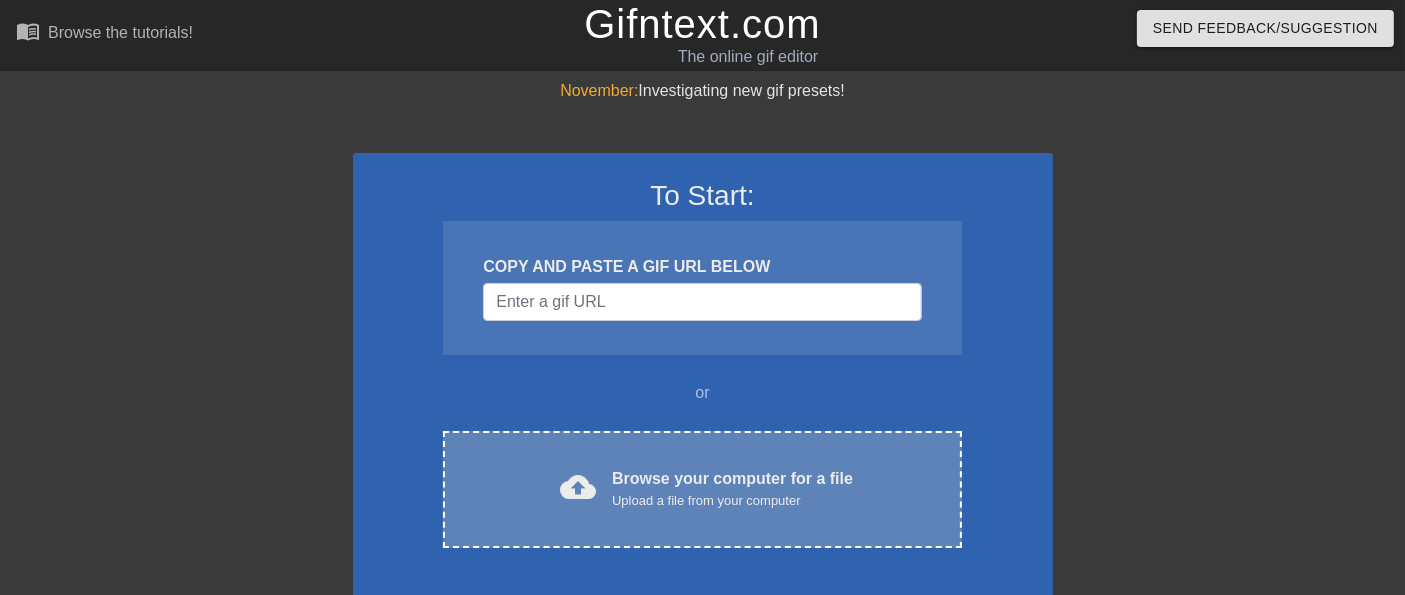 click on "Browse your computer for a file Upload a file from your computer" at bounding box center [732, 489] 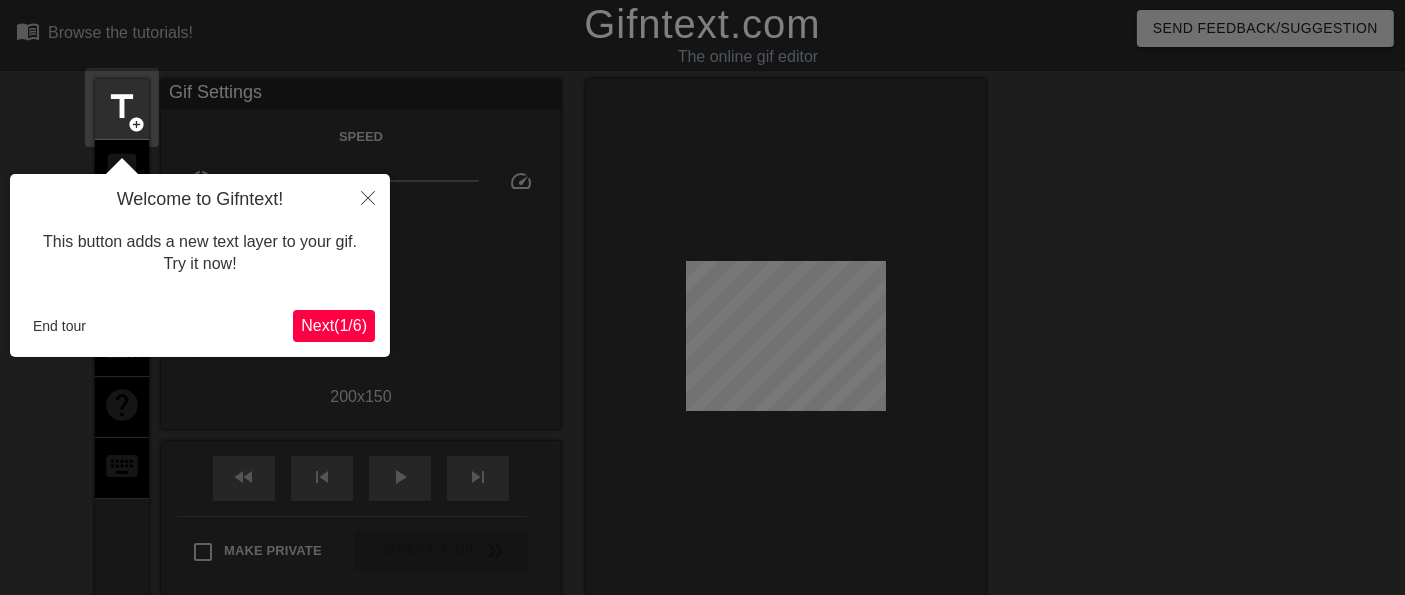 scroll, scrollTop: 48, scrollLeft: 0, axis: vertical 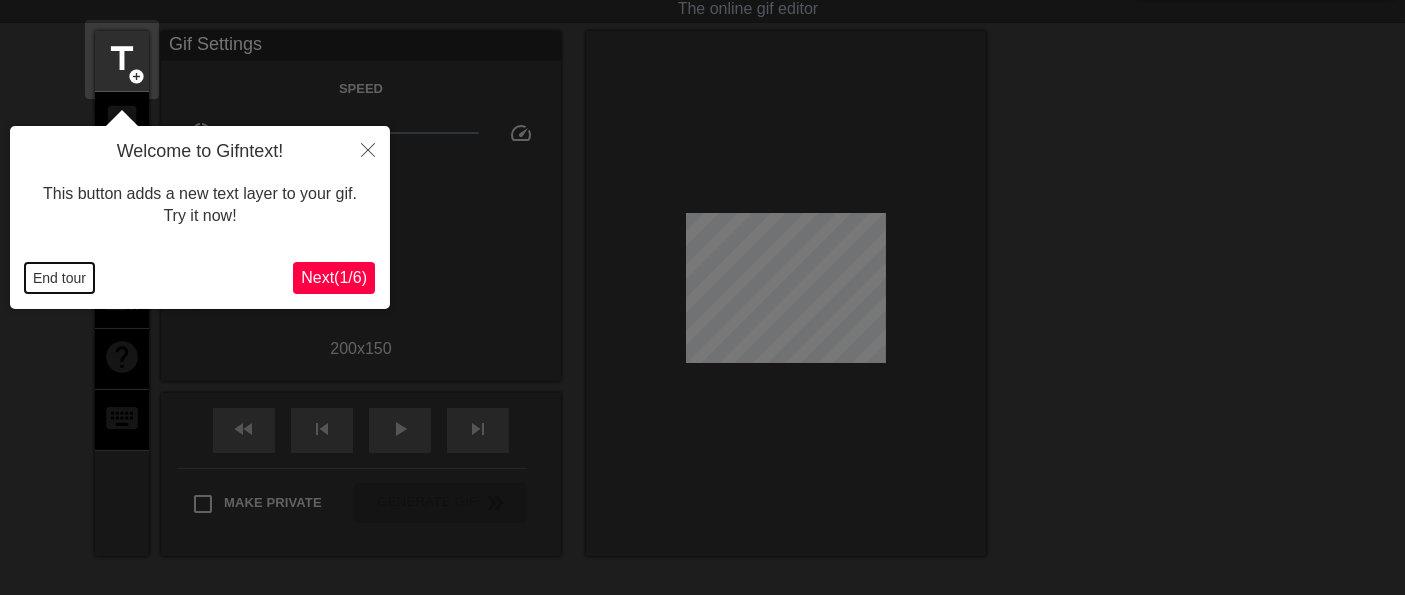 click on "End tour" at bounding box center (59, 278) 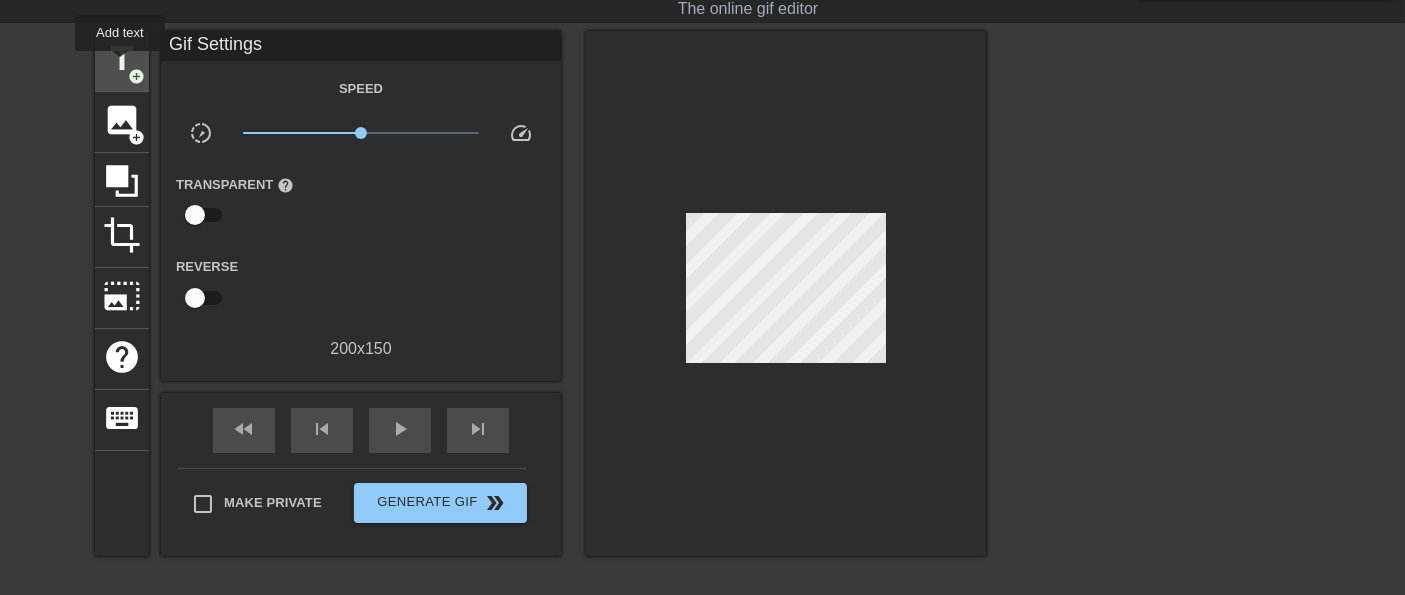 click on "title" at bounding box center [122, 59] 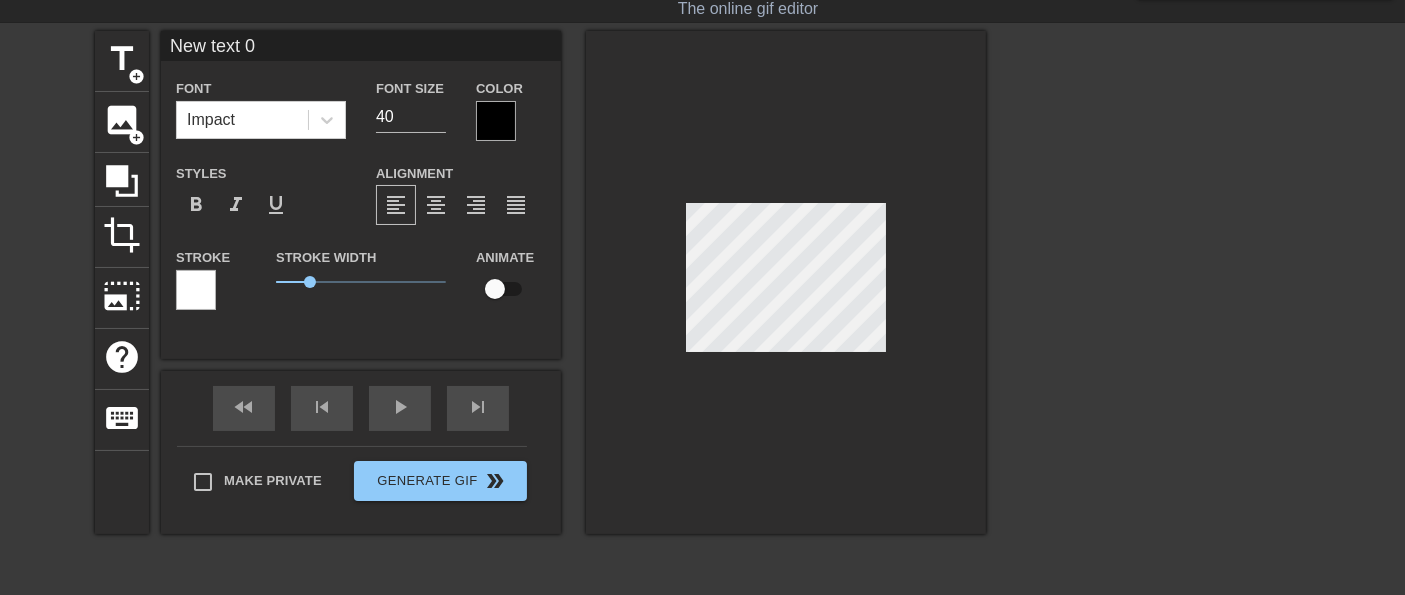 drag, startPoint x: 276, startPoint y: 44, endPoint x: 168, endPoint y: 41, distance: 108.04166 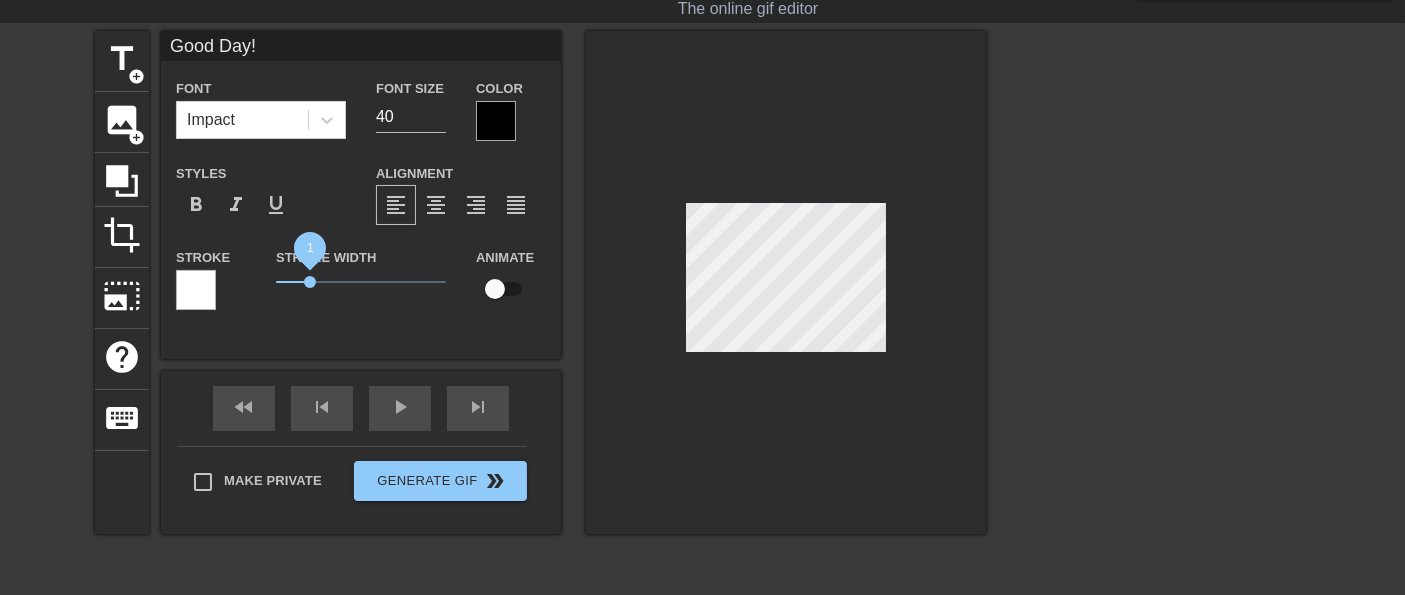 type on "Good Day!" 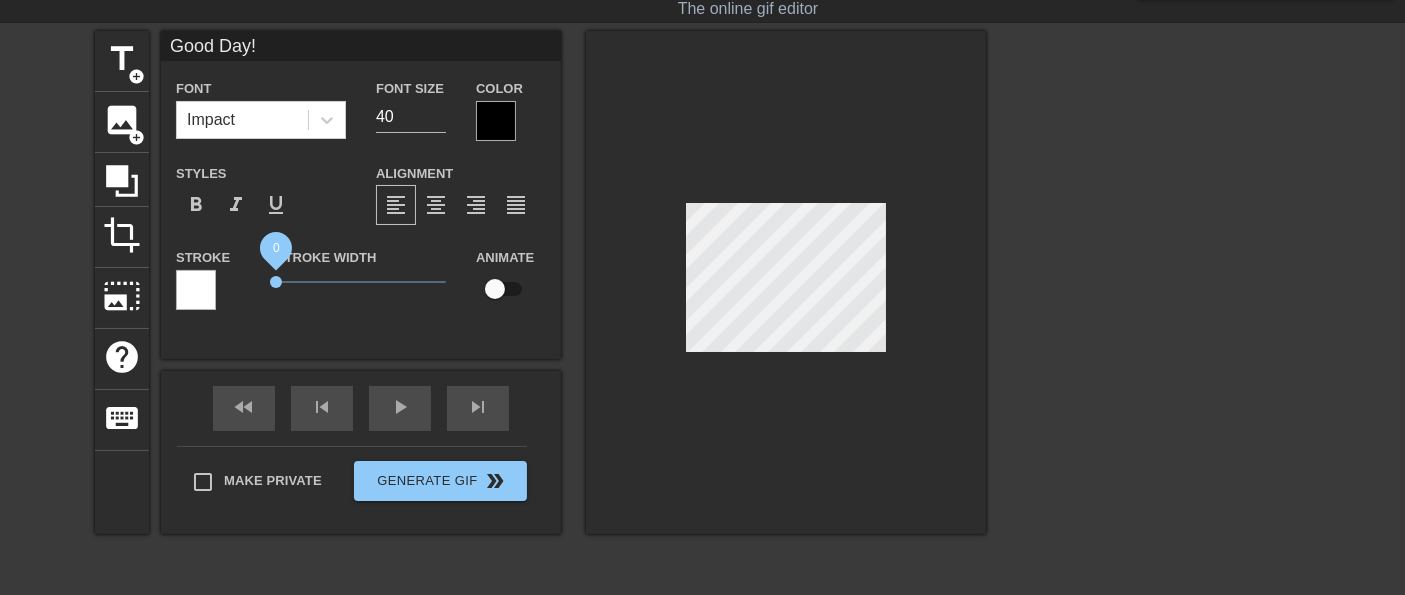 drag, startPoint x: 314, startPoint y: 284, endPoint x: 234, endPoint y: 272, distance: 80.895 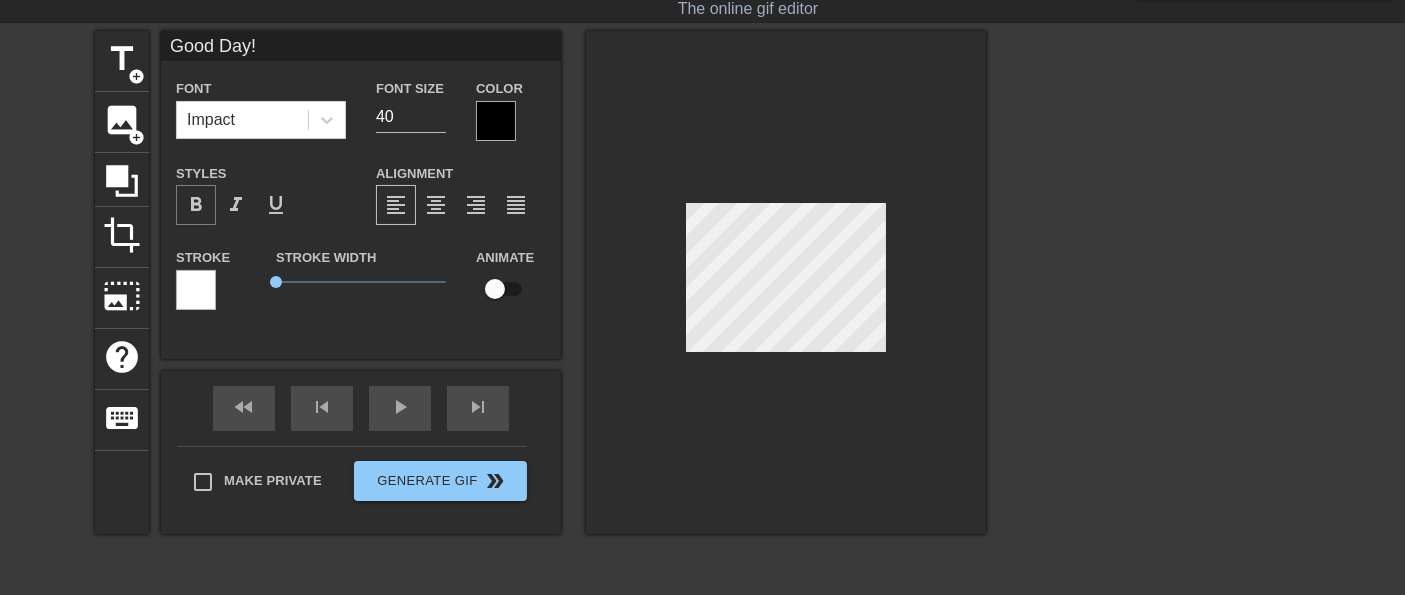 click on "format_bold" at bounding box center [196, 205] 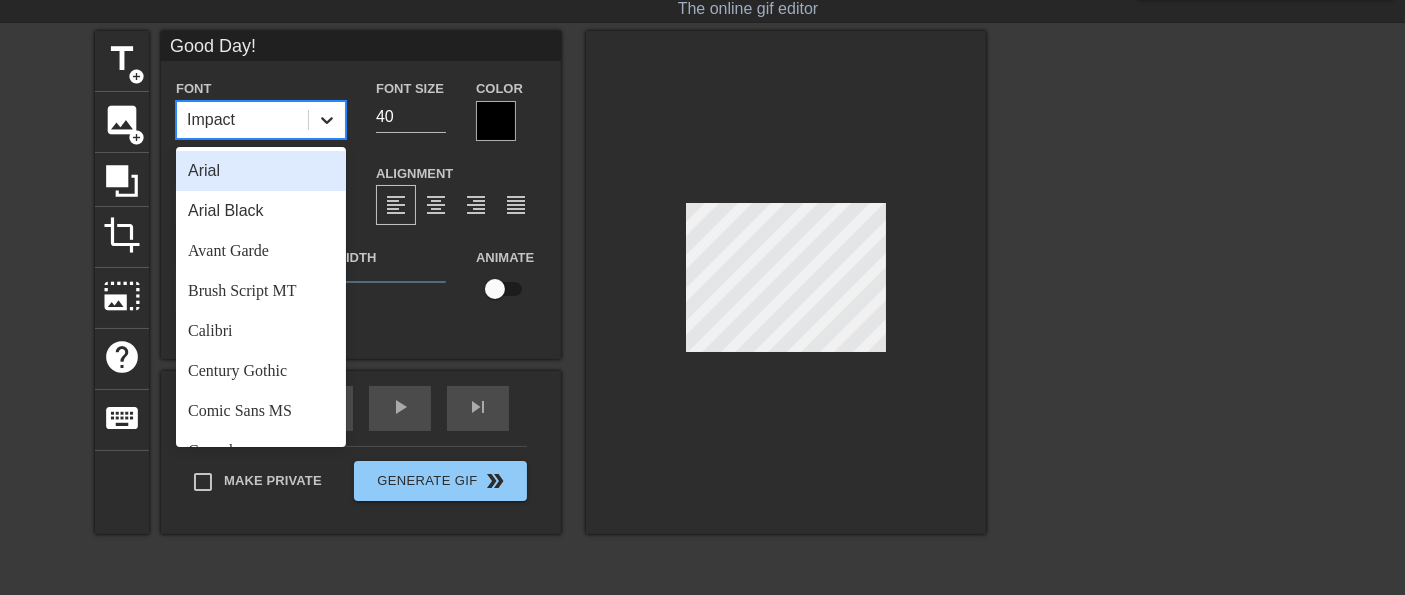 click 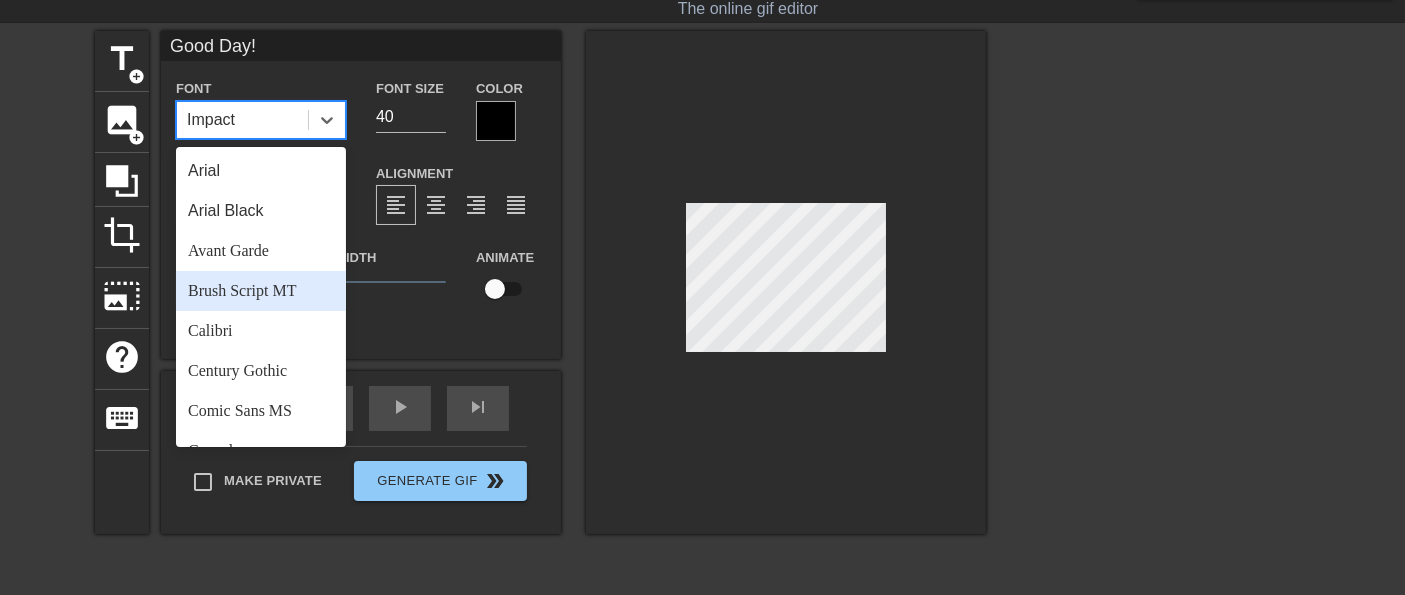 click on "Brush Script MT" at bounding box center [261, 291] 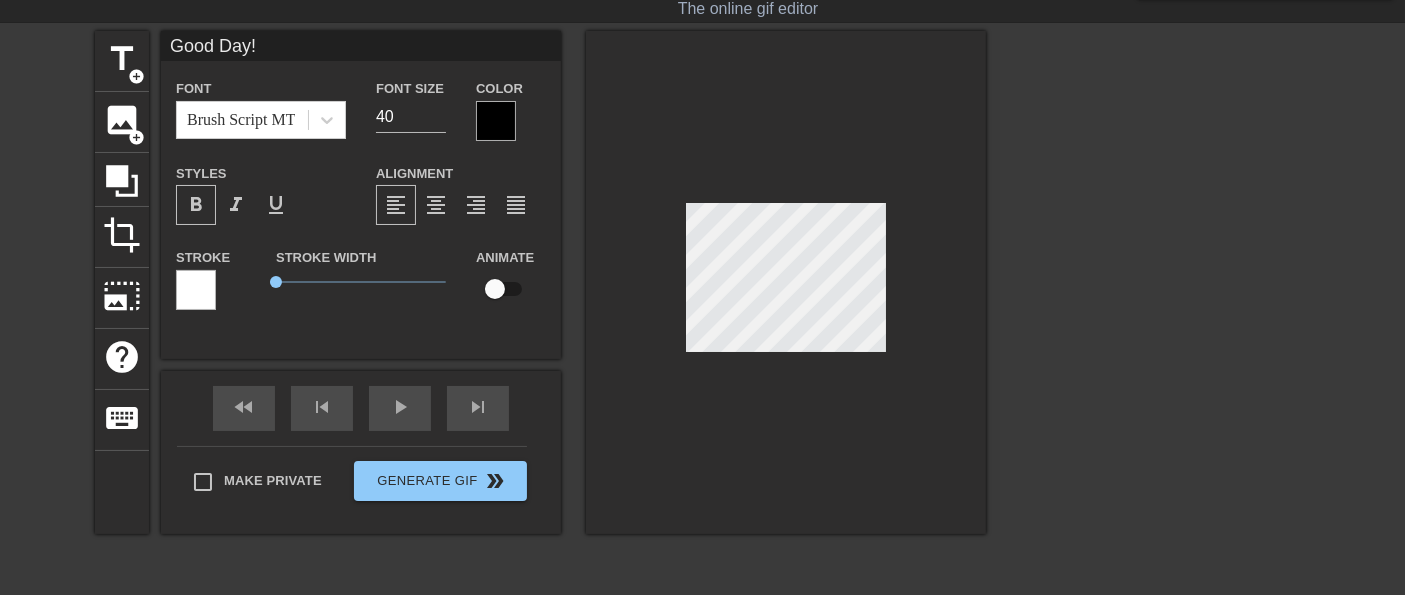 click at bounding box center (496, 121) 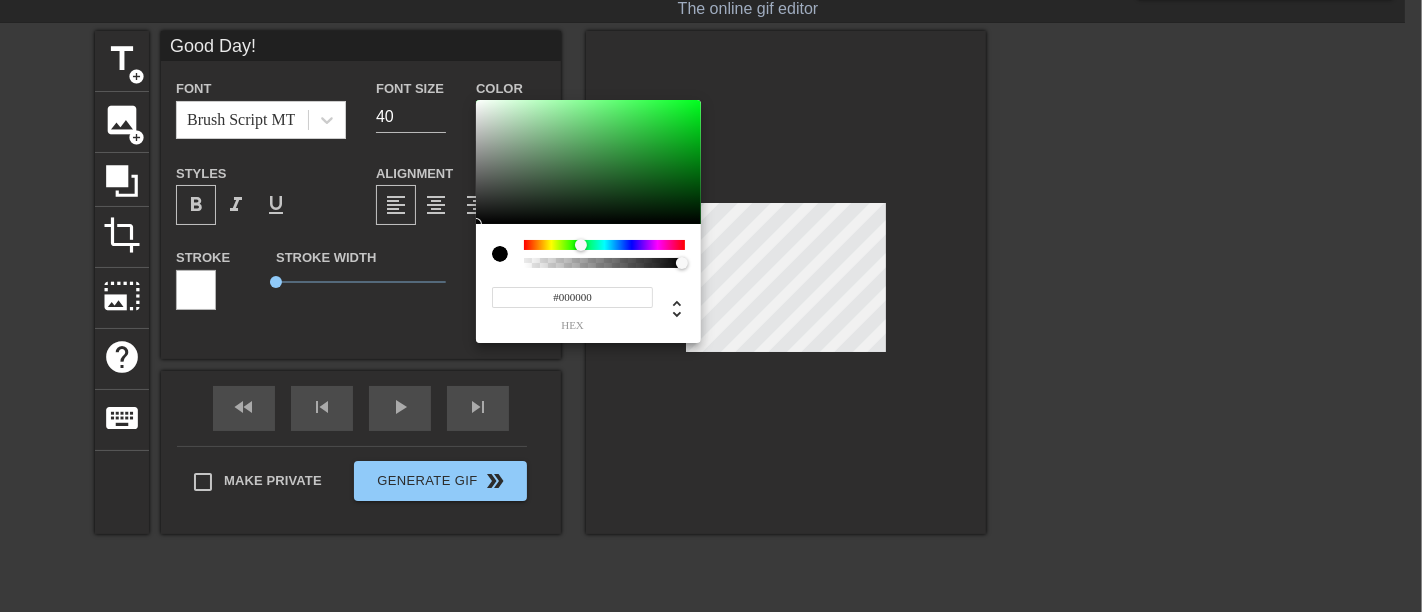 click at bounding box center [604, 245] 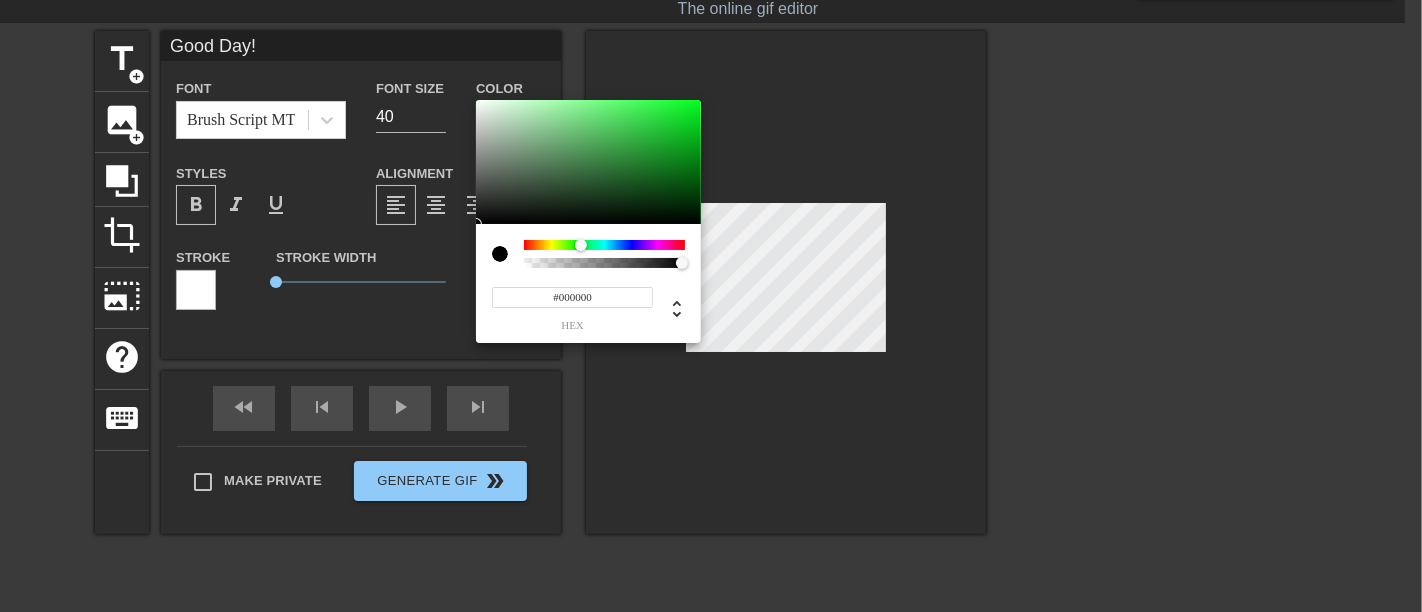 type on "#06F523" 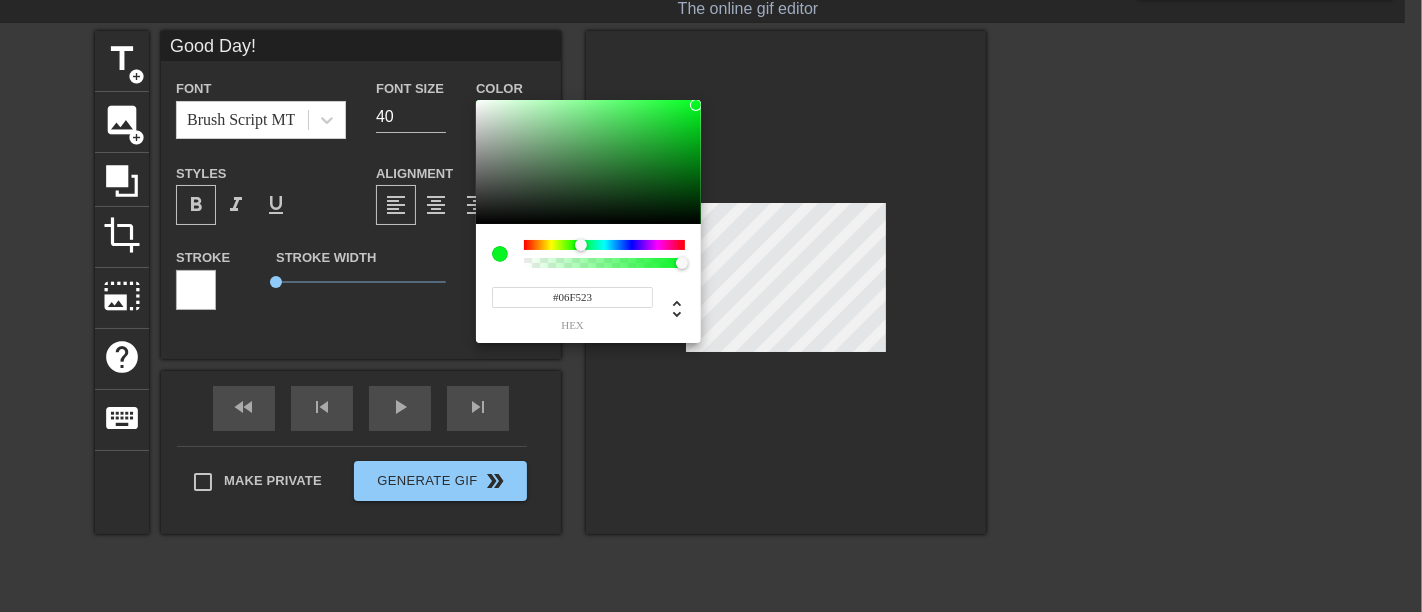 click at bounding box center (588, 162) 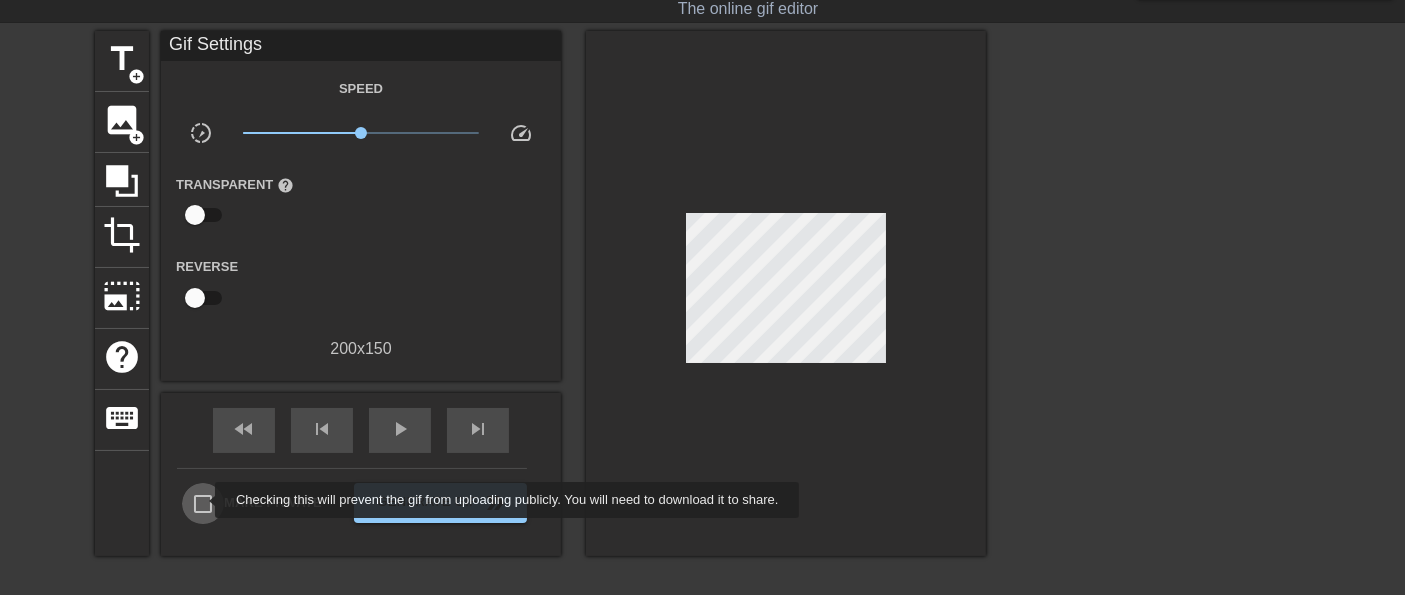 click on "Make Private" at bounding box center (203, 504) 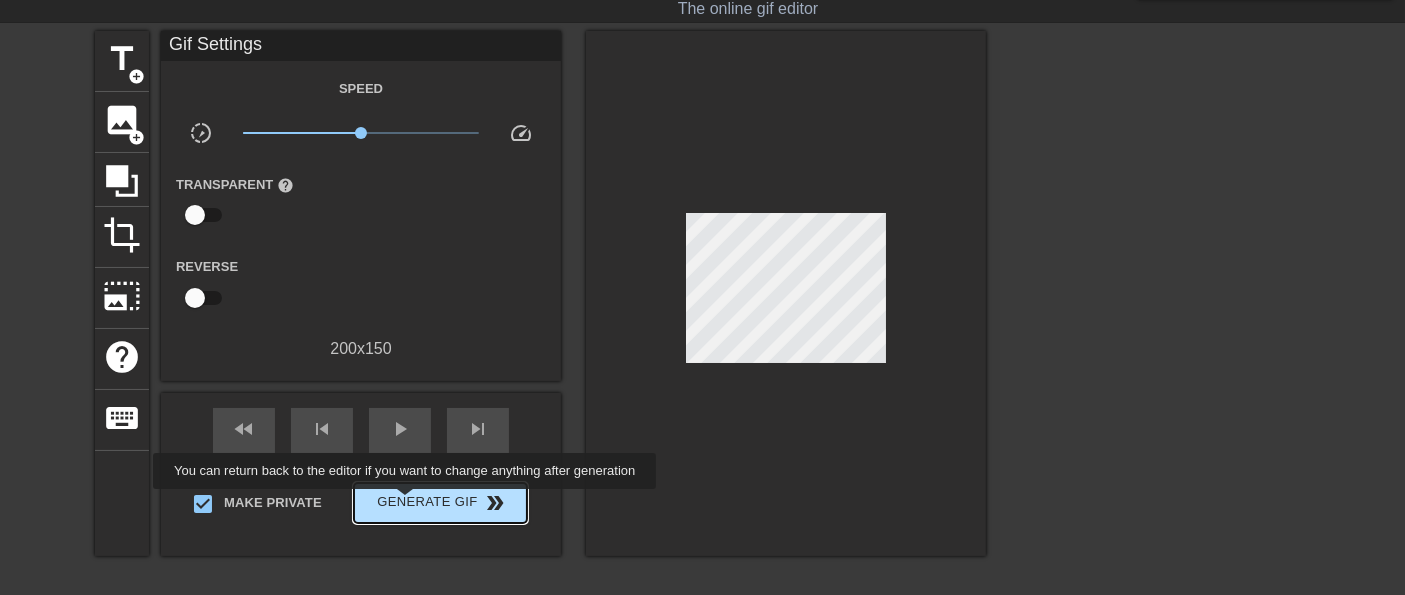 click on "Generate Gif double_arrow" at bounding box center (440, 503) 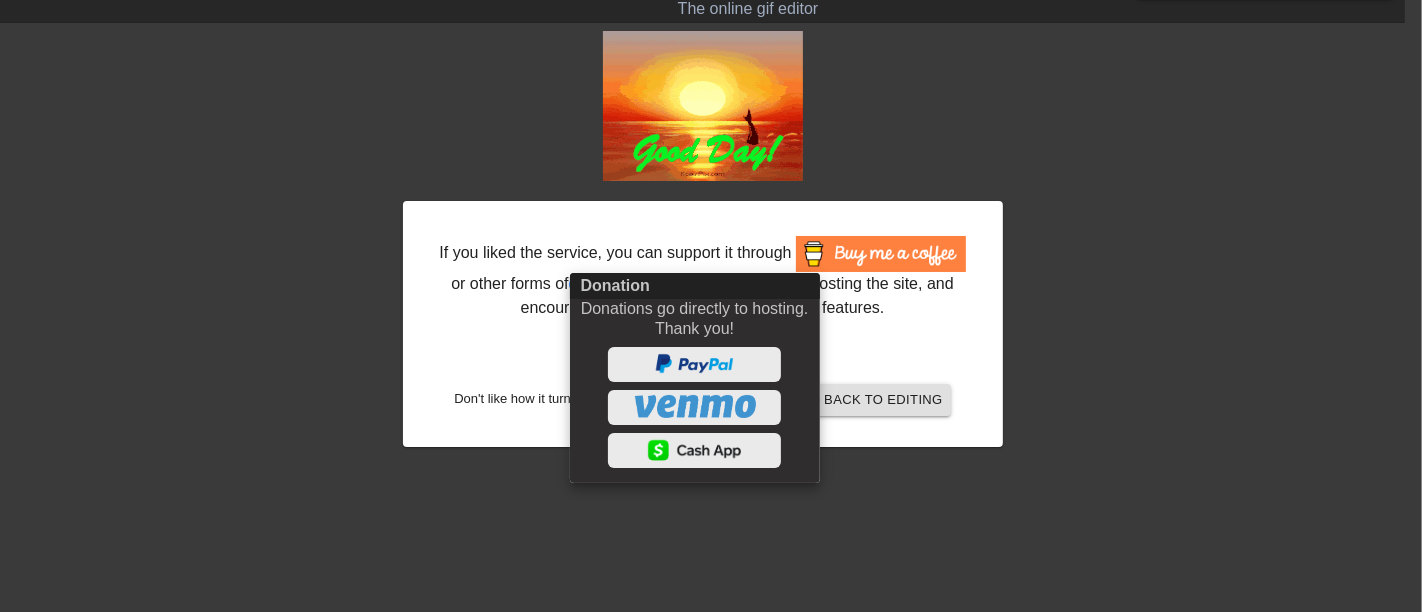 click at bounding box center (711, 306) 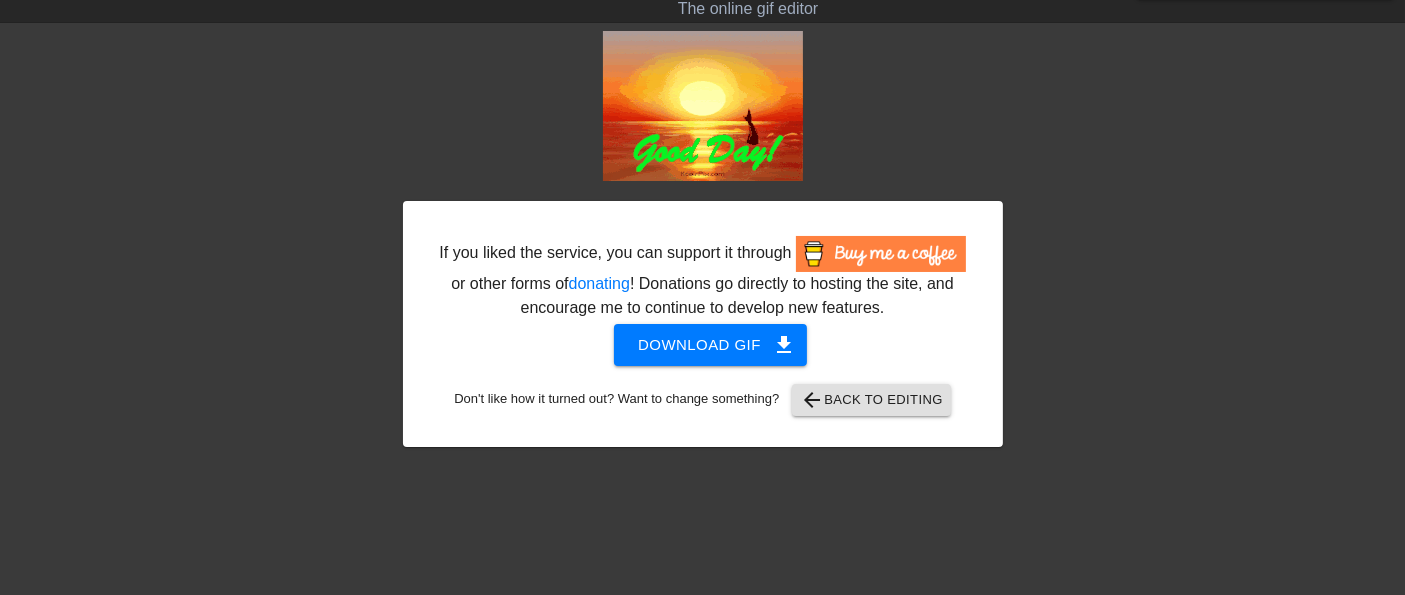 scroll, scrollTop: 0, scrollLeft: 0, axis: both 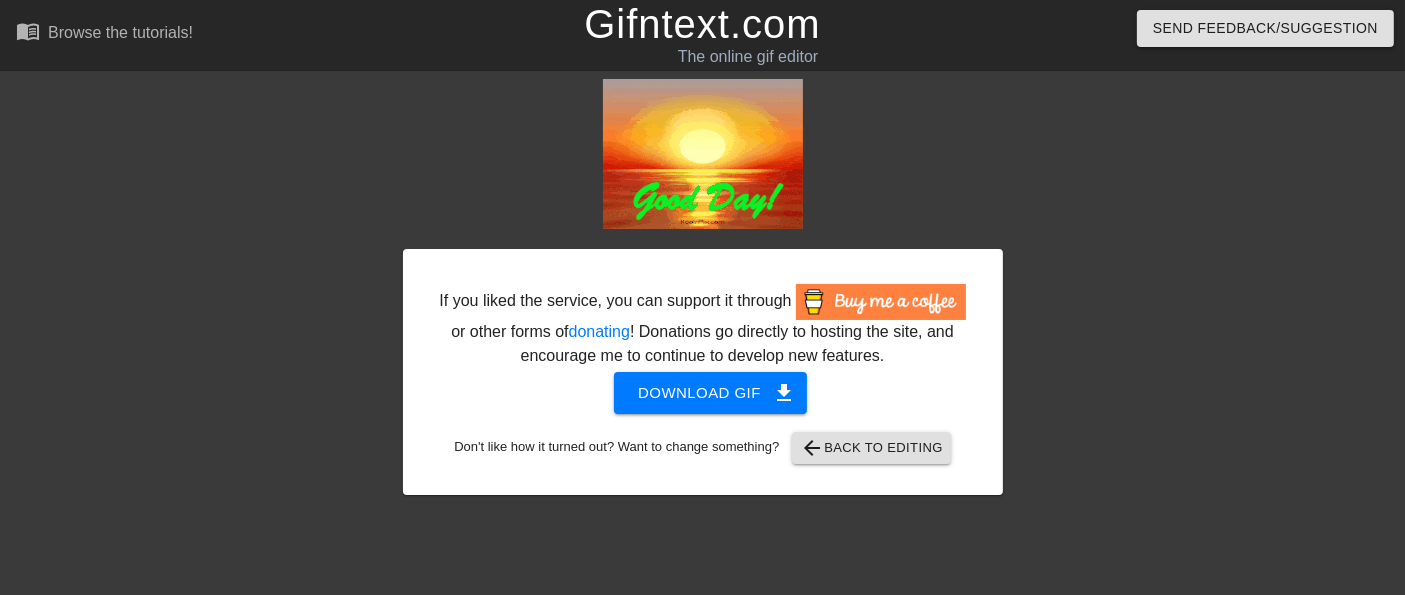 click on "Gifntext.com" at bounding box center [702, 24] 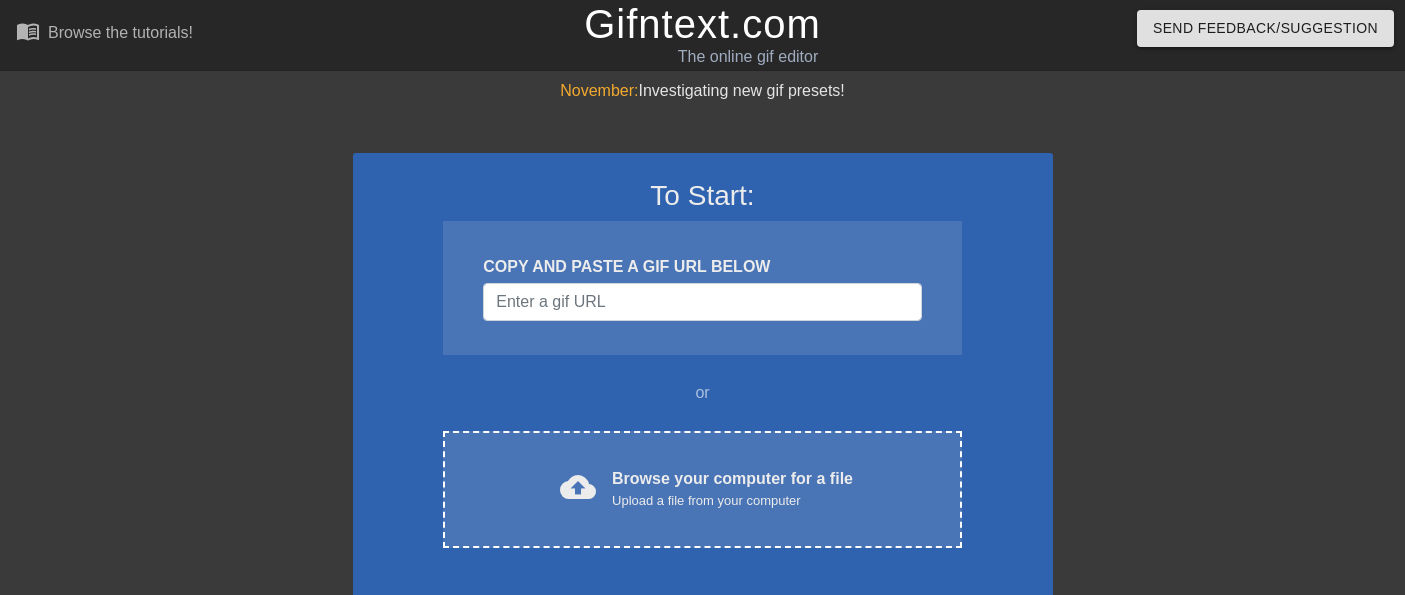 scroll, scrollTop: 0, scrollLeft: 0, axis: both 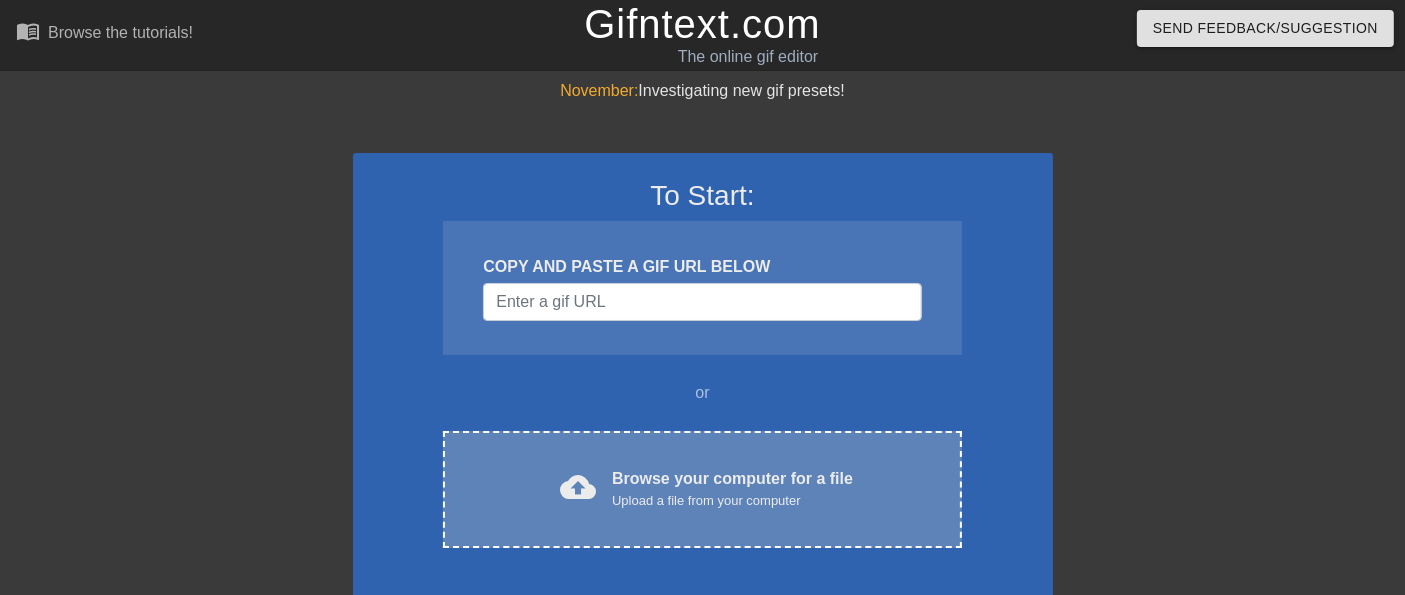 click on "Browse your computer for a file Upload a file from your computer" at bounding box center [732, 489] 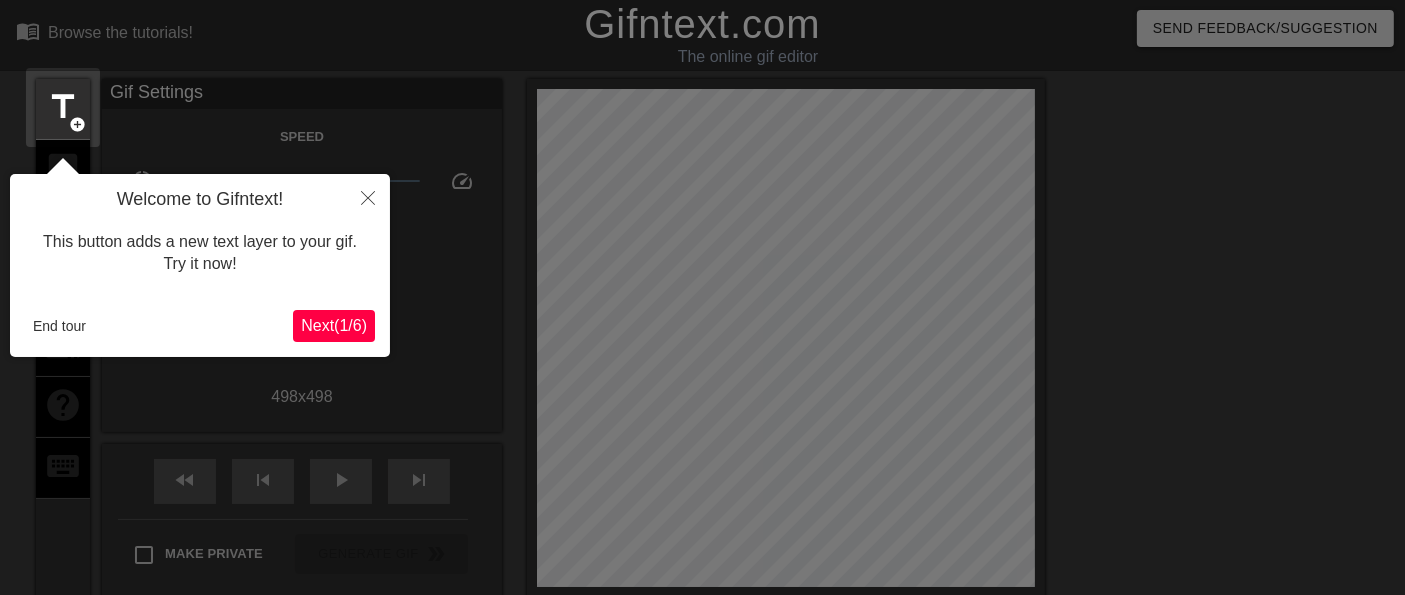 scroll, scrollTop: 48, scrollLeft: 0, axis: vertical 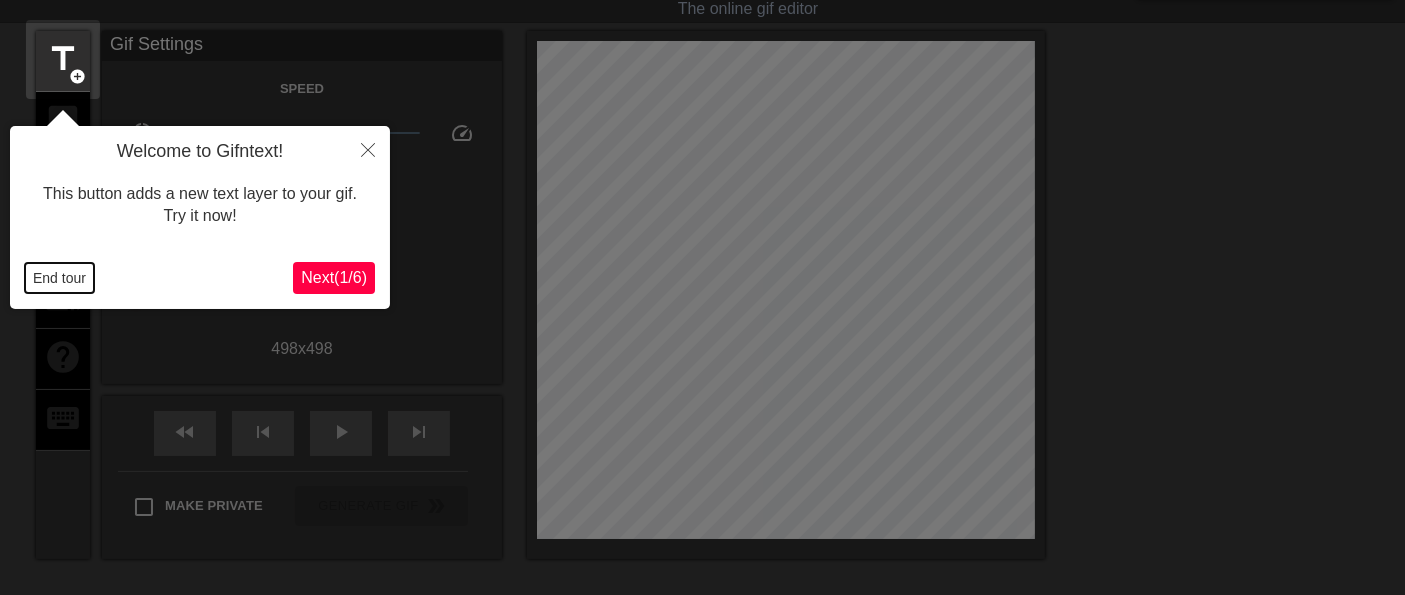click on "End tour" at bounding box center (59, 278) 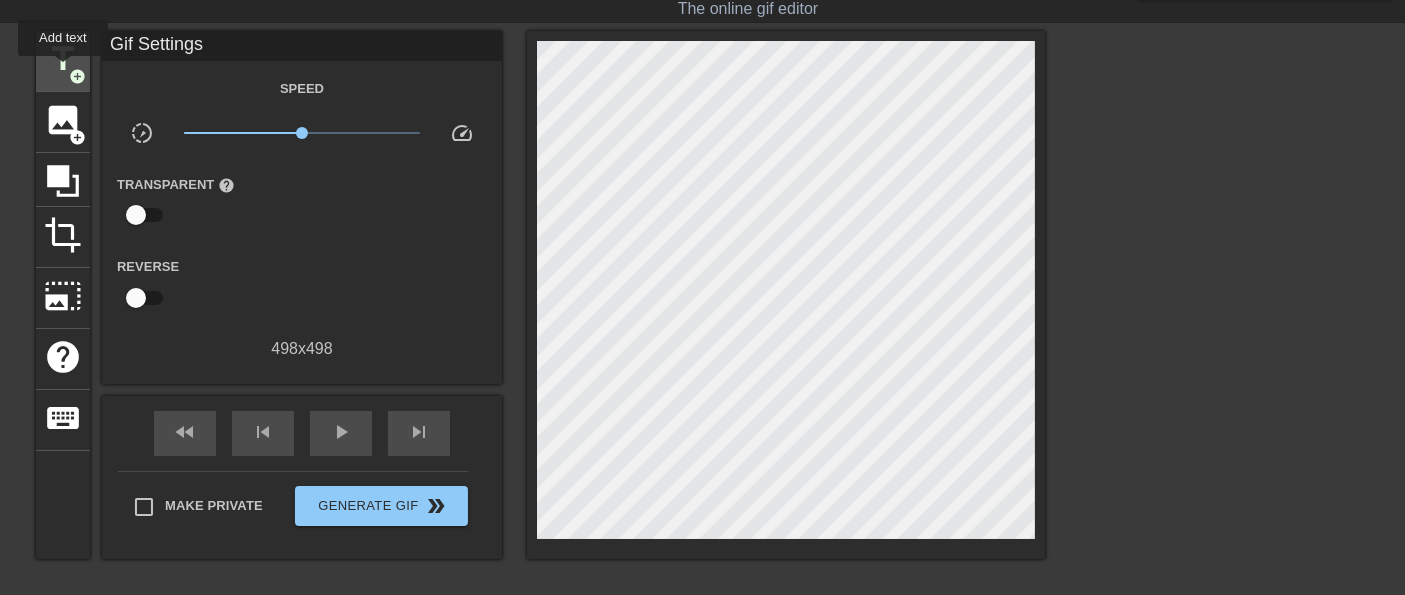 click on "title" at bounding box center [63, 59] 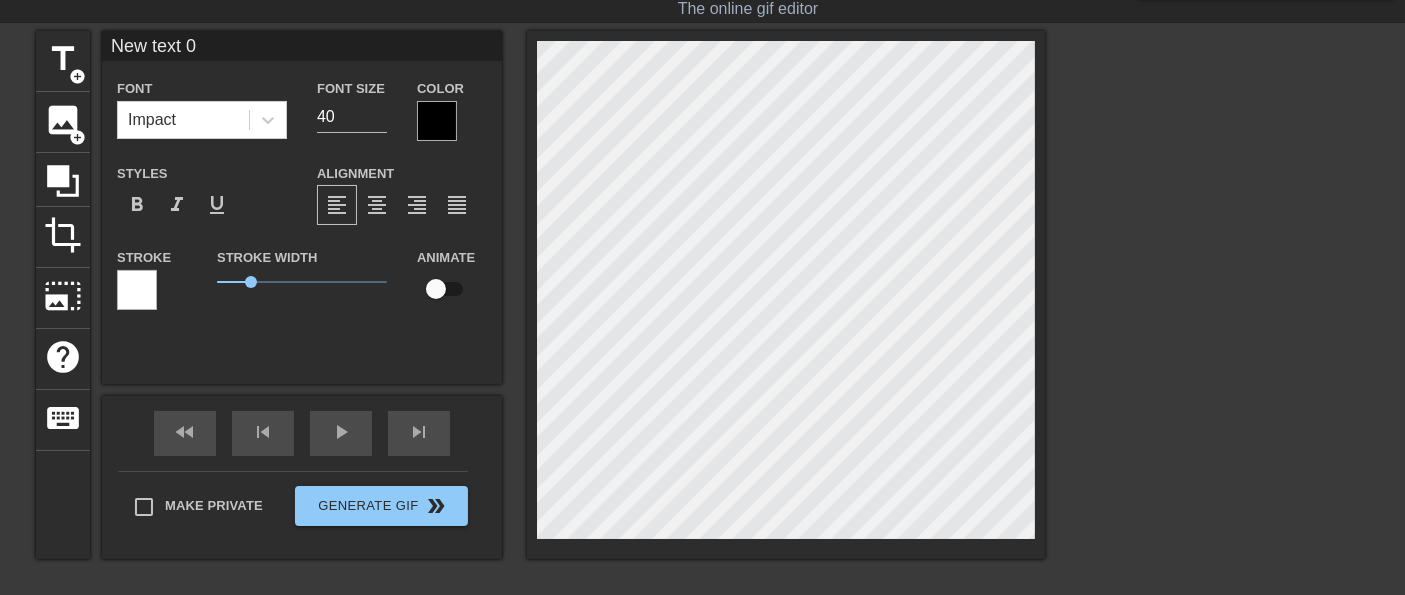 drag, startPoint x: 237, startPoint y: 54, endPoint x: 97, endPoint y: 44, distance: 140.35669 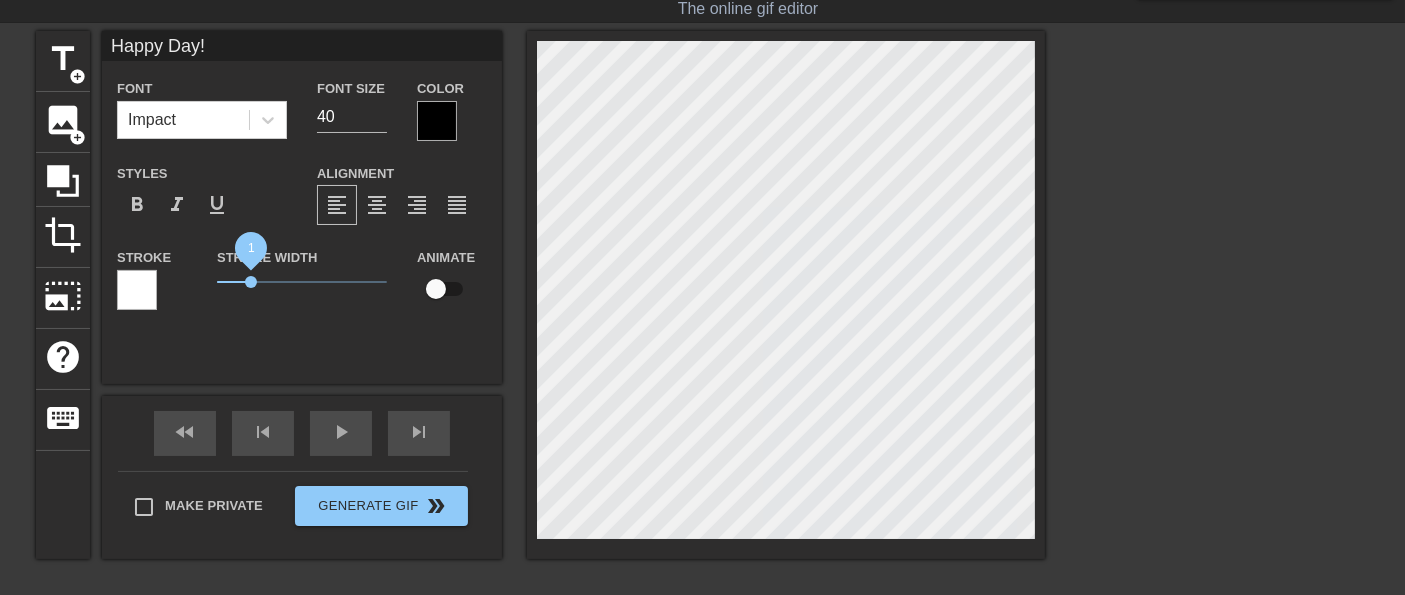 type on "Happy Day!" 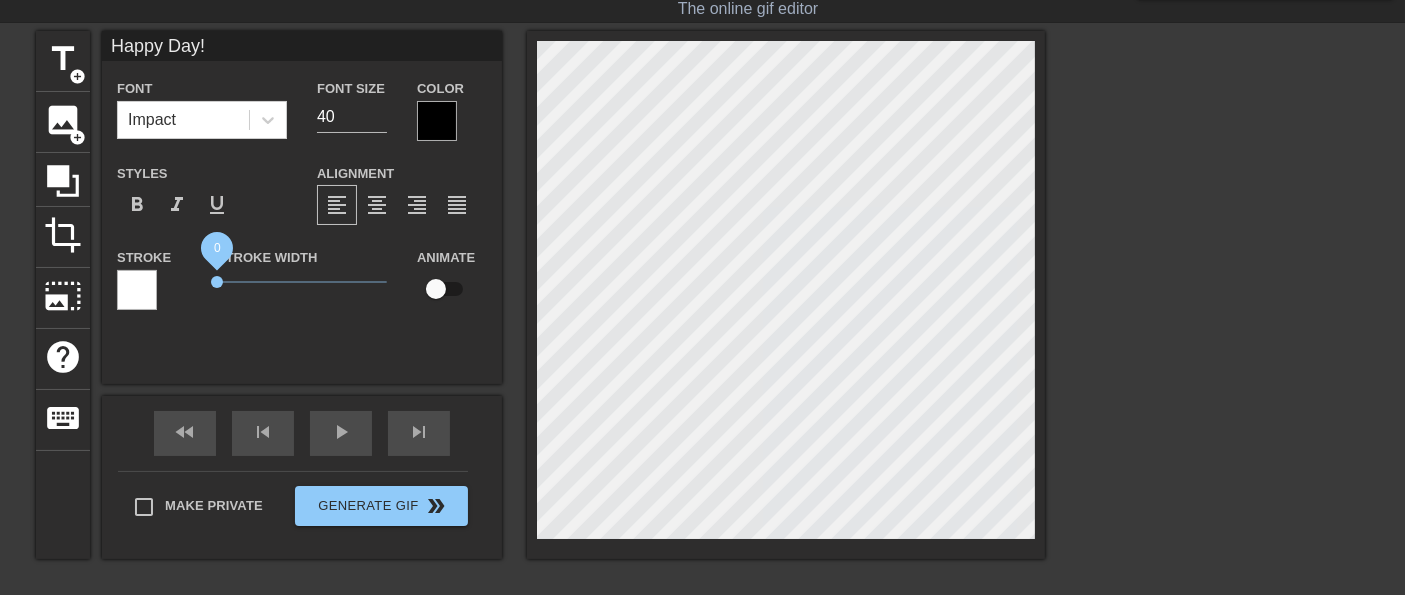 drag, startPoint x: 251, startPoint y: 287, endPoint x: 154, endPoint y: 293, distance: 97.18539 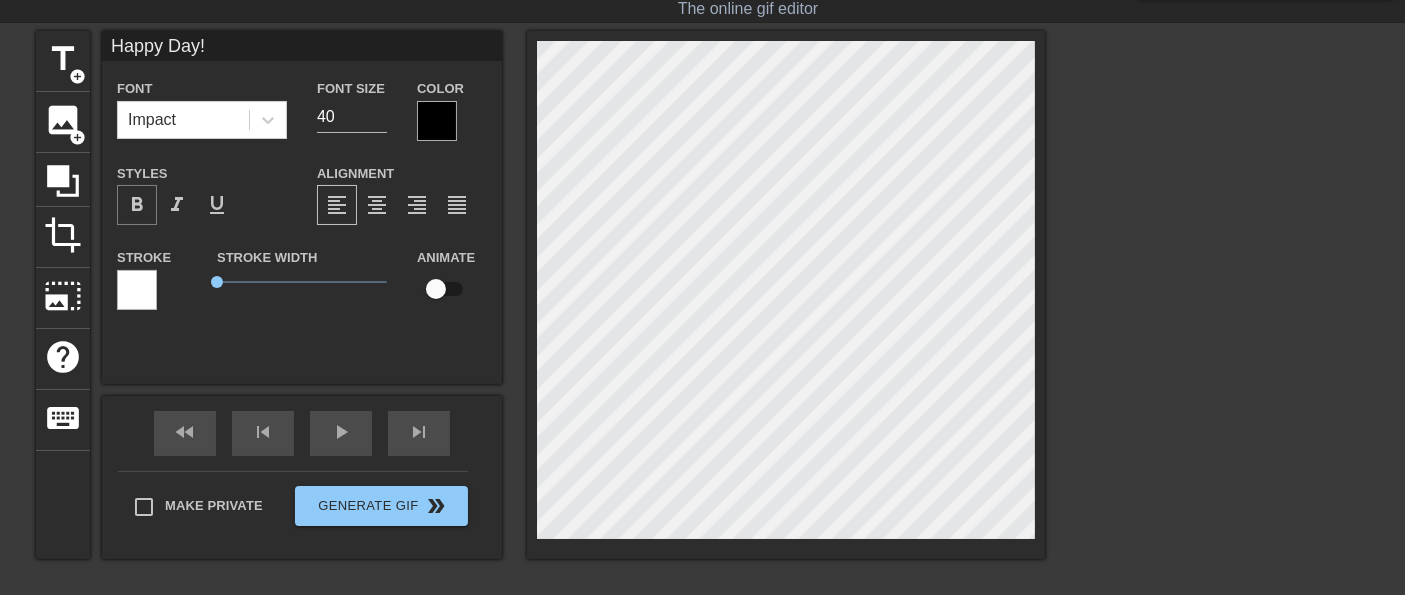 click on "format_bold" at bounding box center [137, 205] 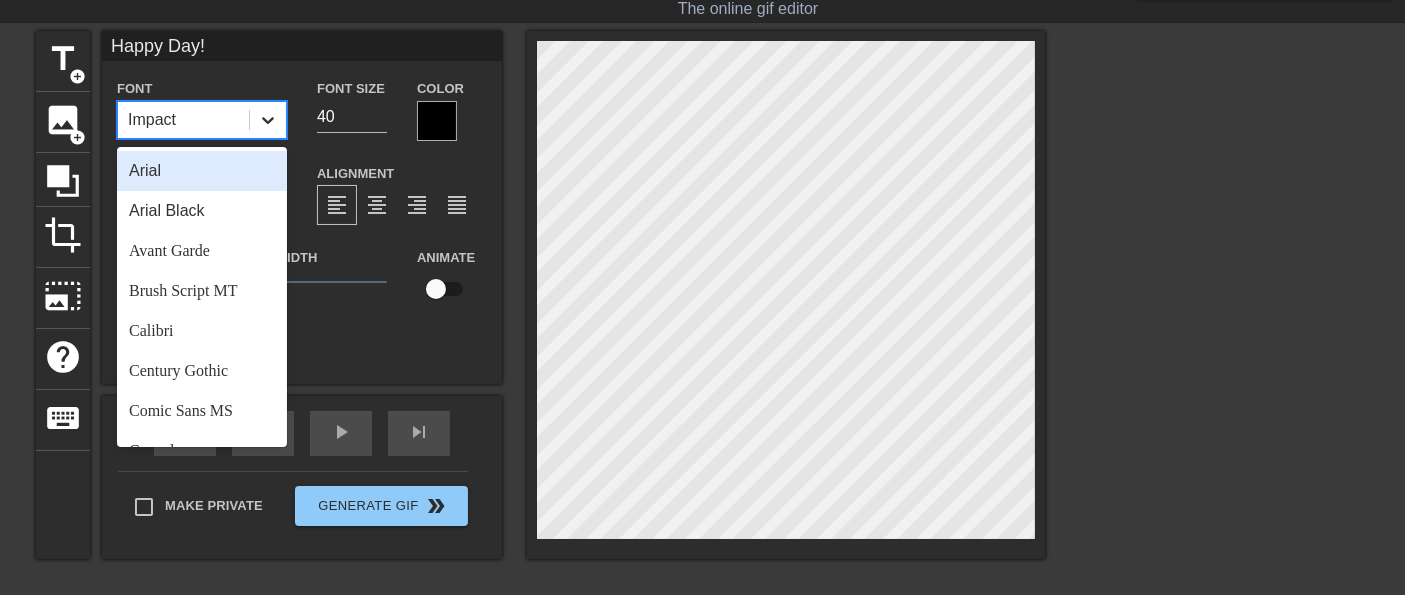 click 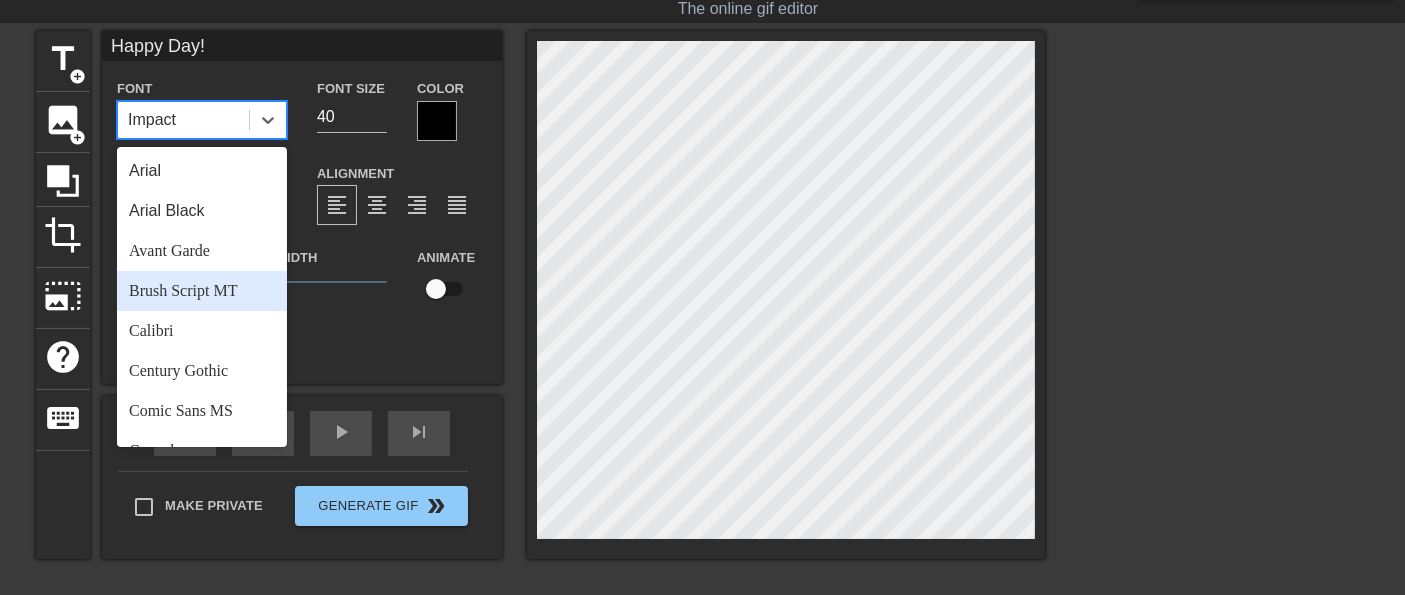 click on "Brush Script MT" at bounding box center (202, 291) 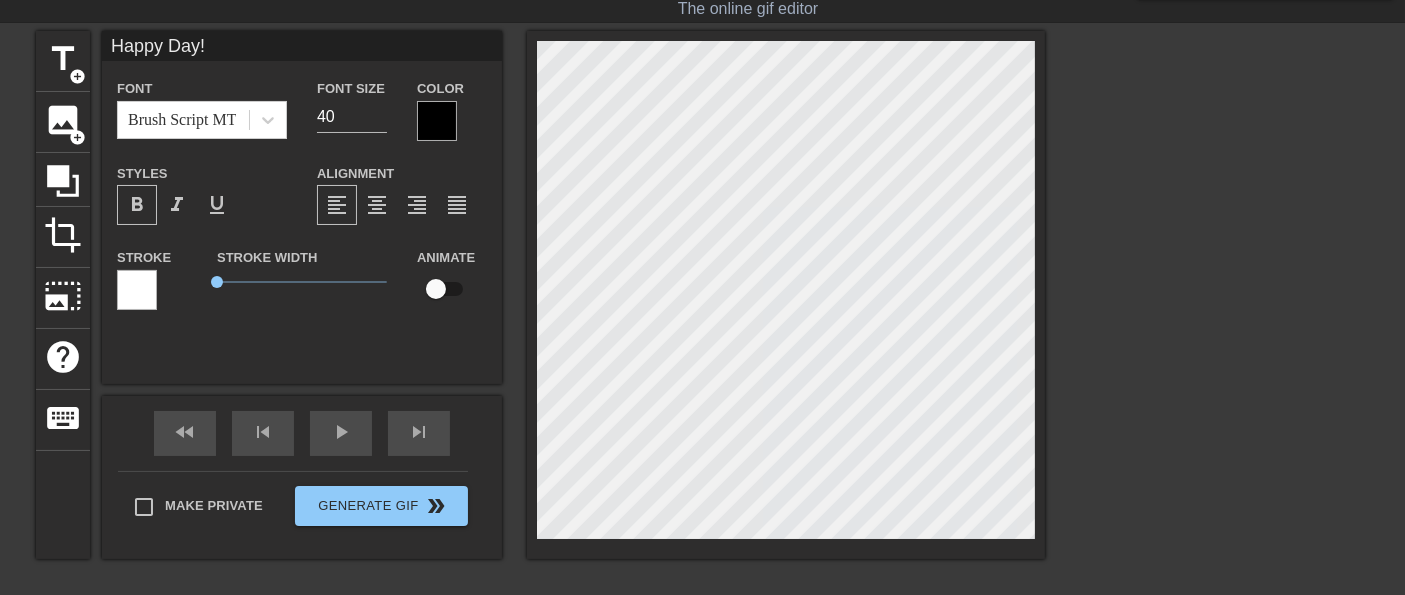 click at bounding box center (437, 121) 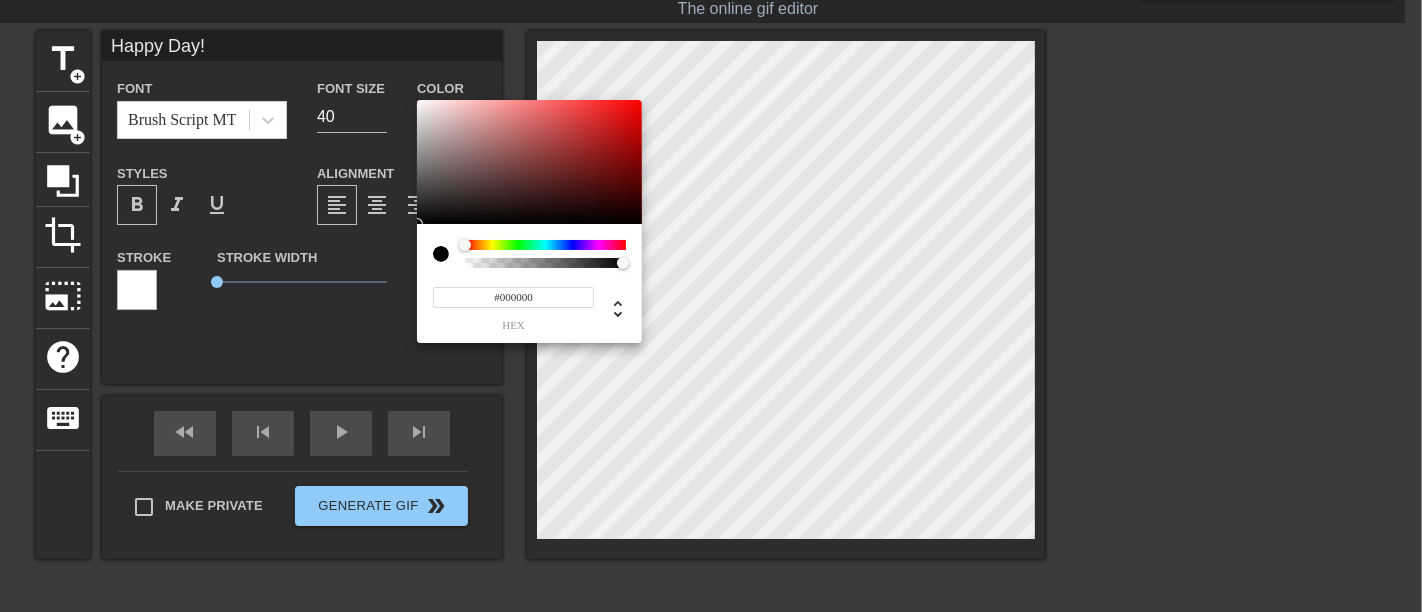 type on "#F30C0C" 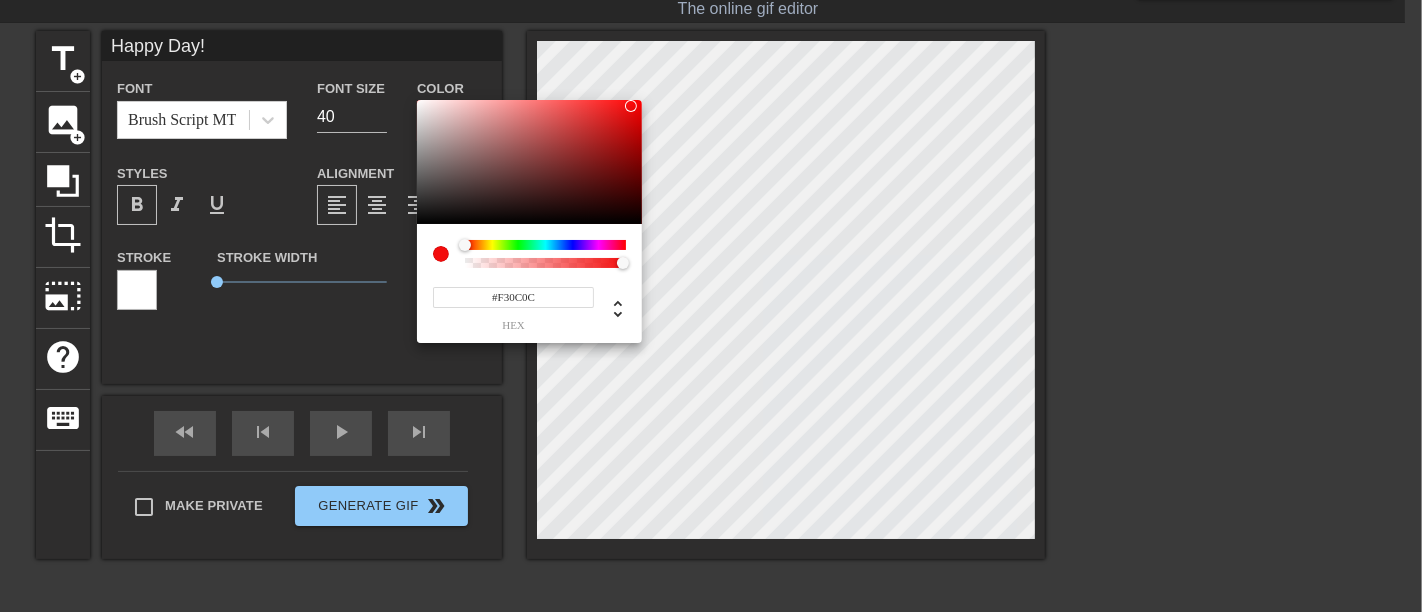 click at bounding box center (529, 162) 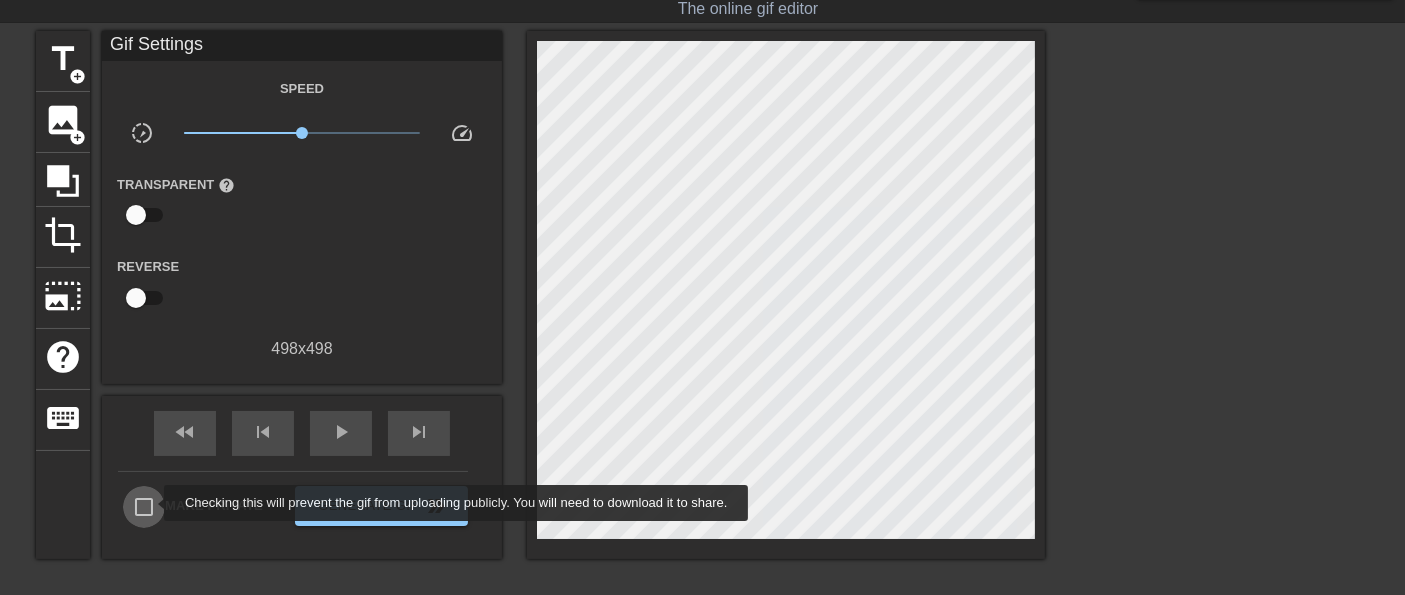 click on "Make Private" at bounding box center [144, 507] 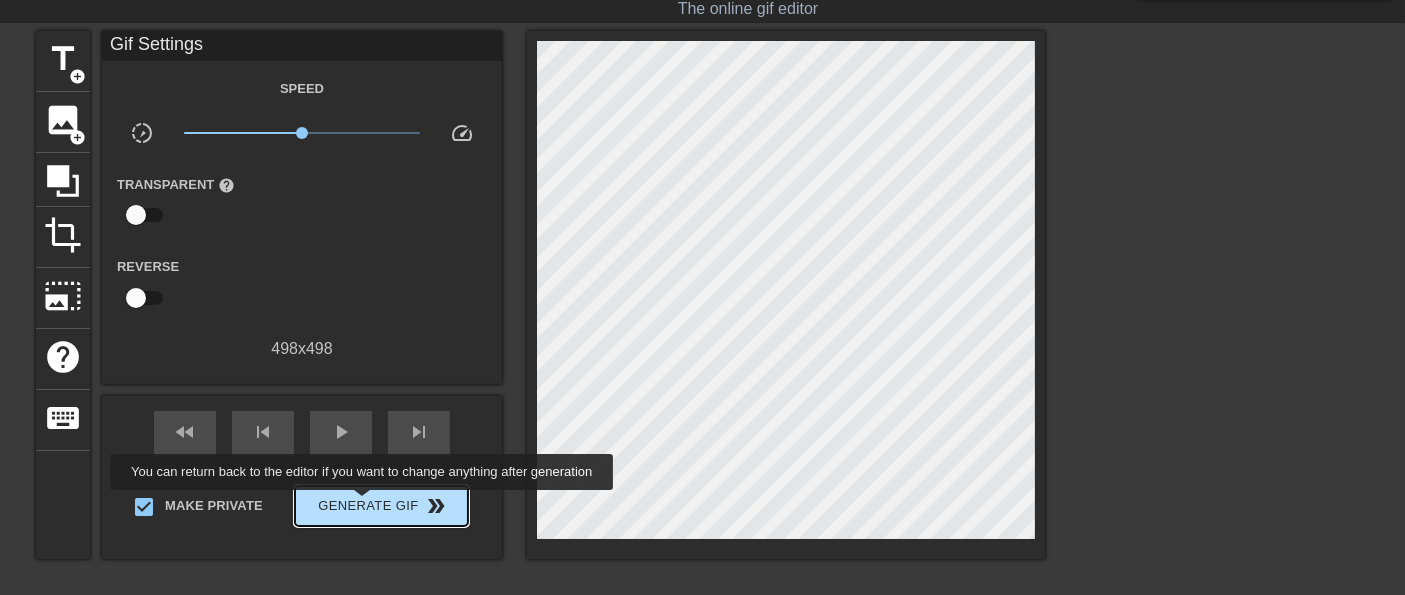 click on "Generate Gif double_arrow" at bounding box center [381, 506] 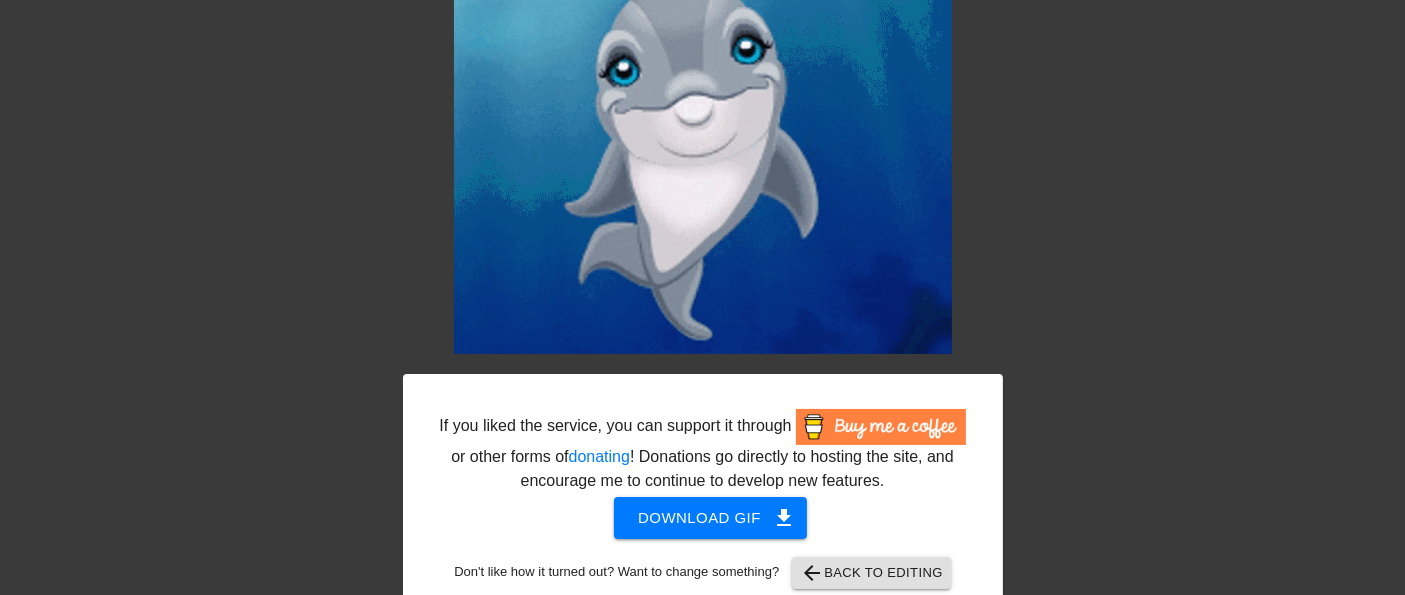 scroll, scrollTop: 256, scrollLeft: 0, axis: vertical 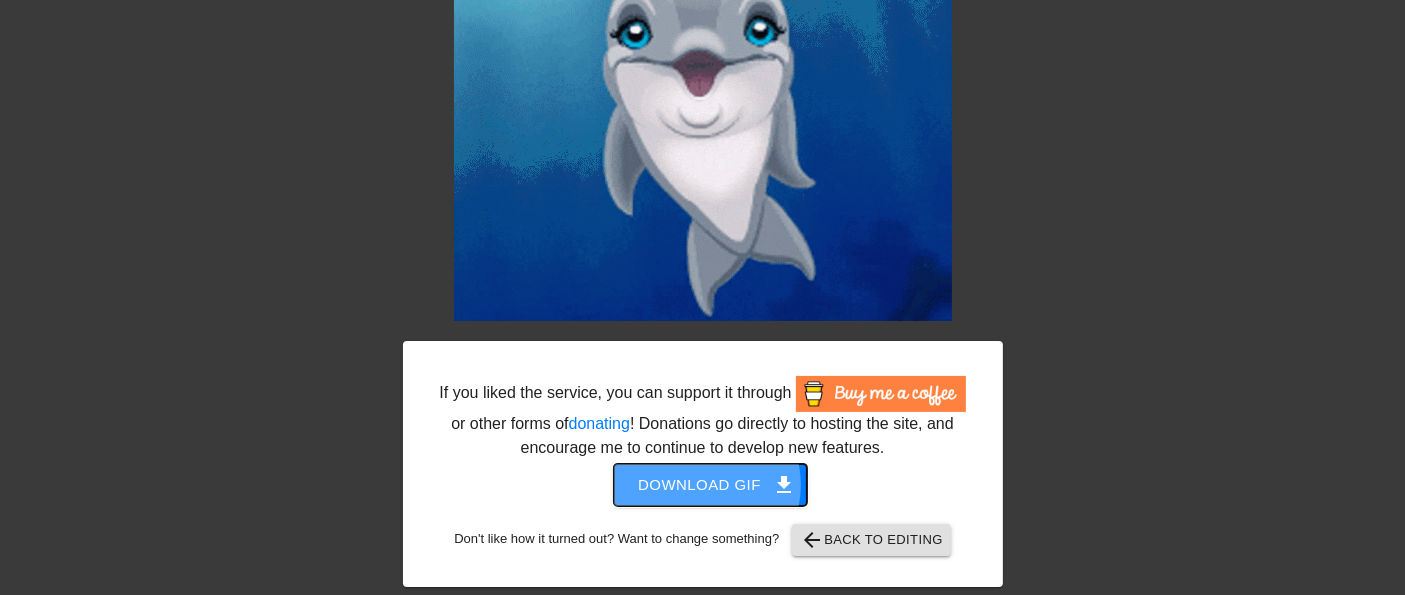 click on "Download gif get_app" at bounding box center (710, 485) 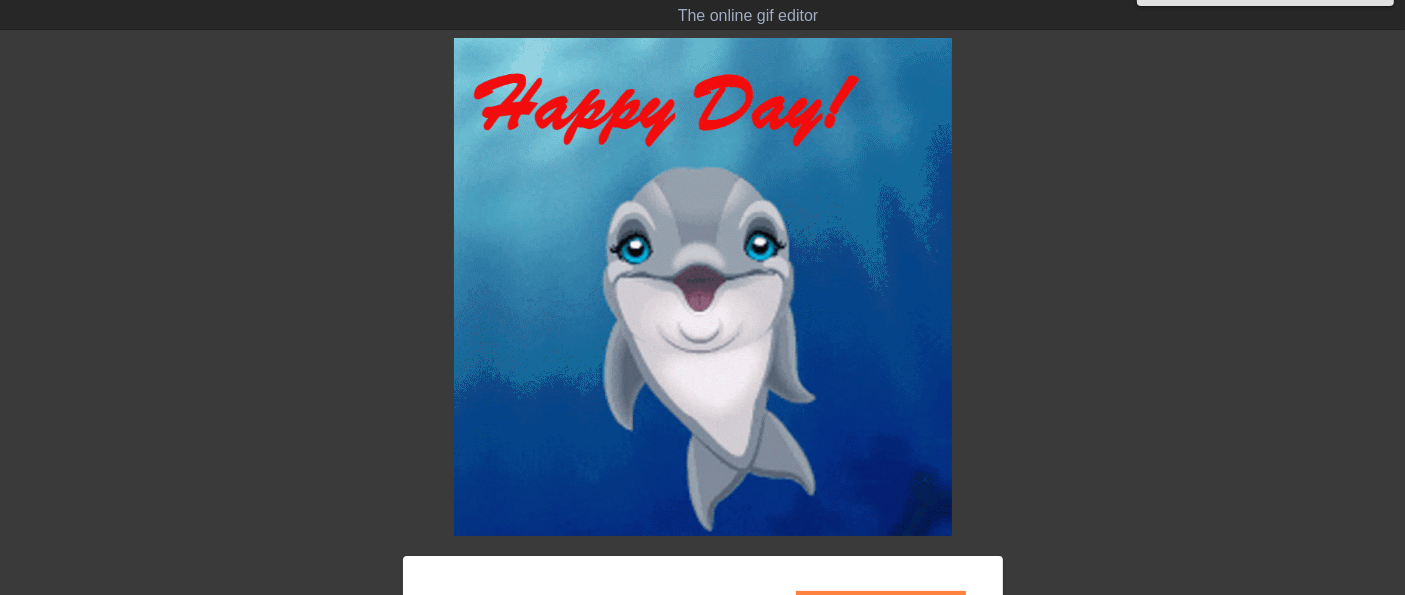 scroll, scrollTop: 0, scrollLeft: 0, axis: both 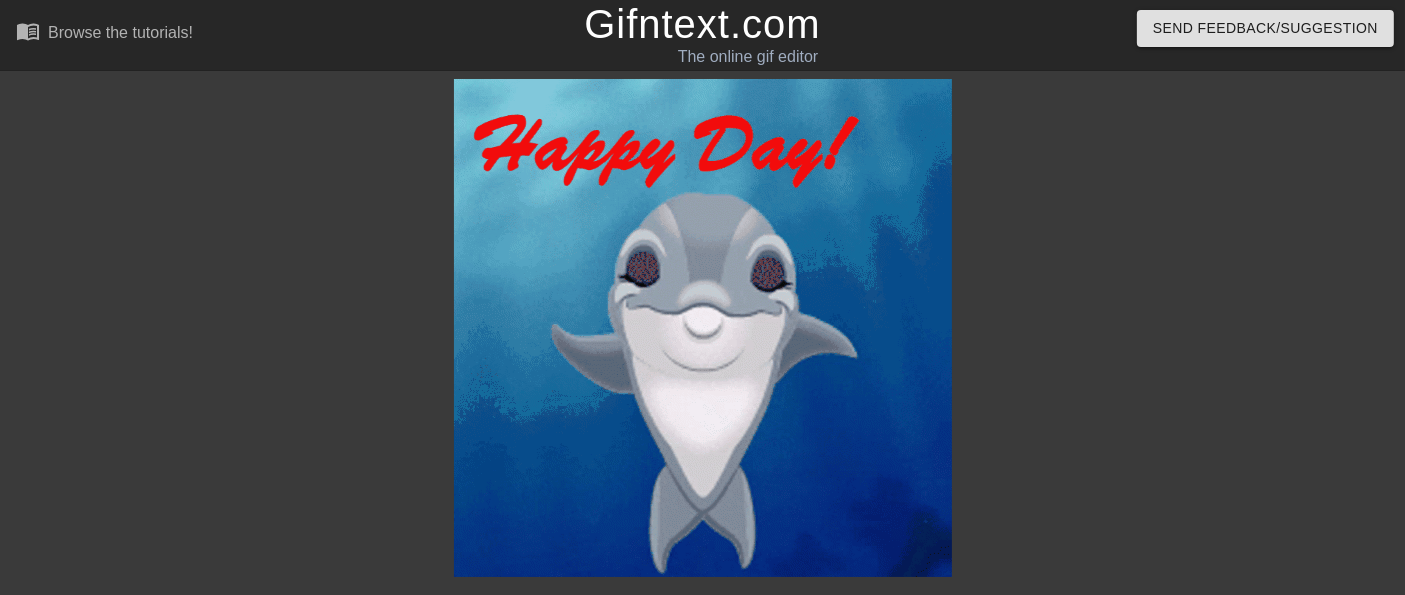 click on "Gifntext.com" at bounding box center [702, 24] 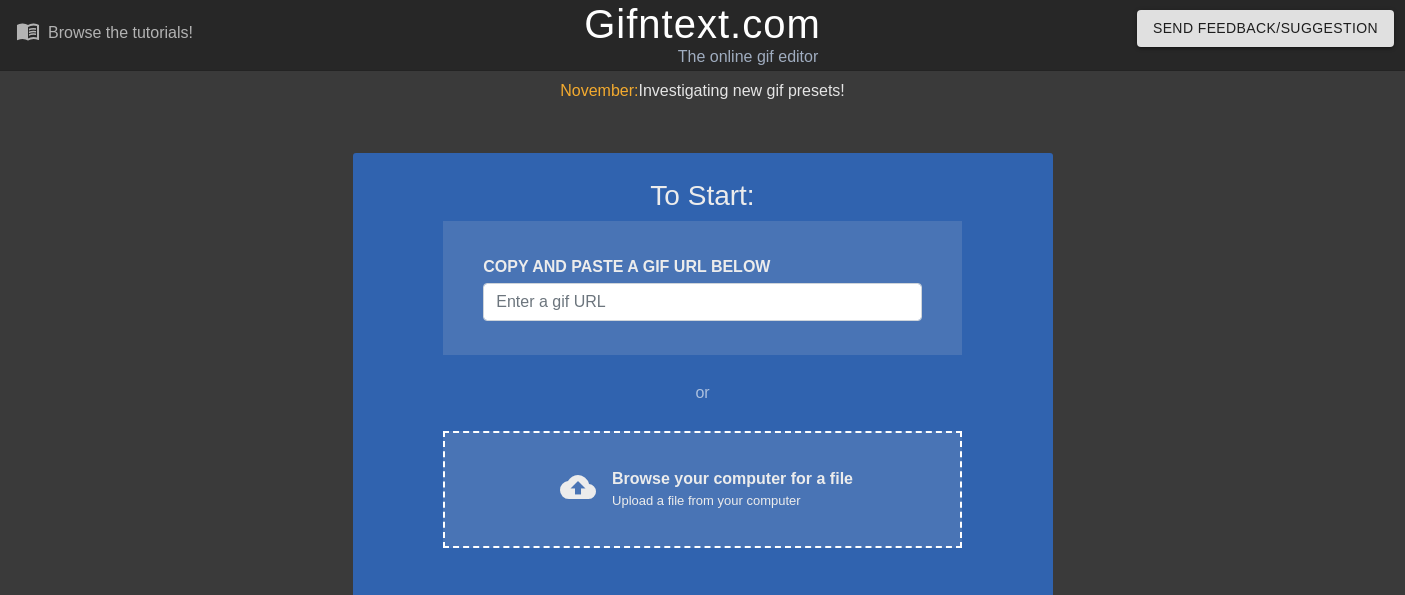 scroll, scrollTop: 0, scrollLeft: 0, axis: both 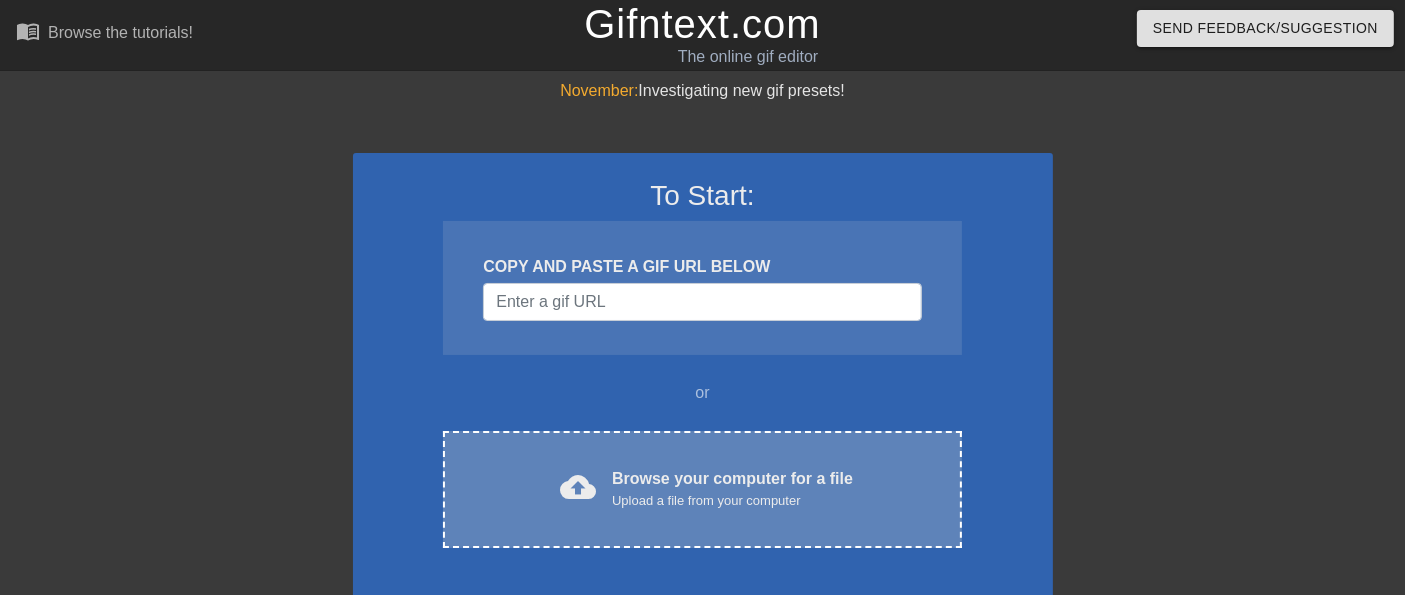 click on "Browse your computer for a file Upload a file from your computer" at bounding box center (732, 489) 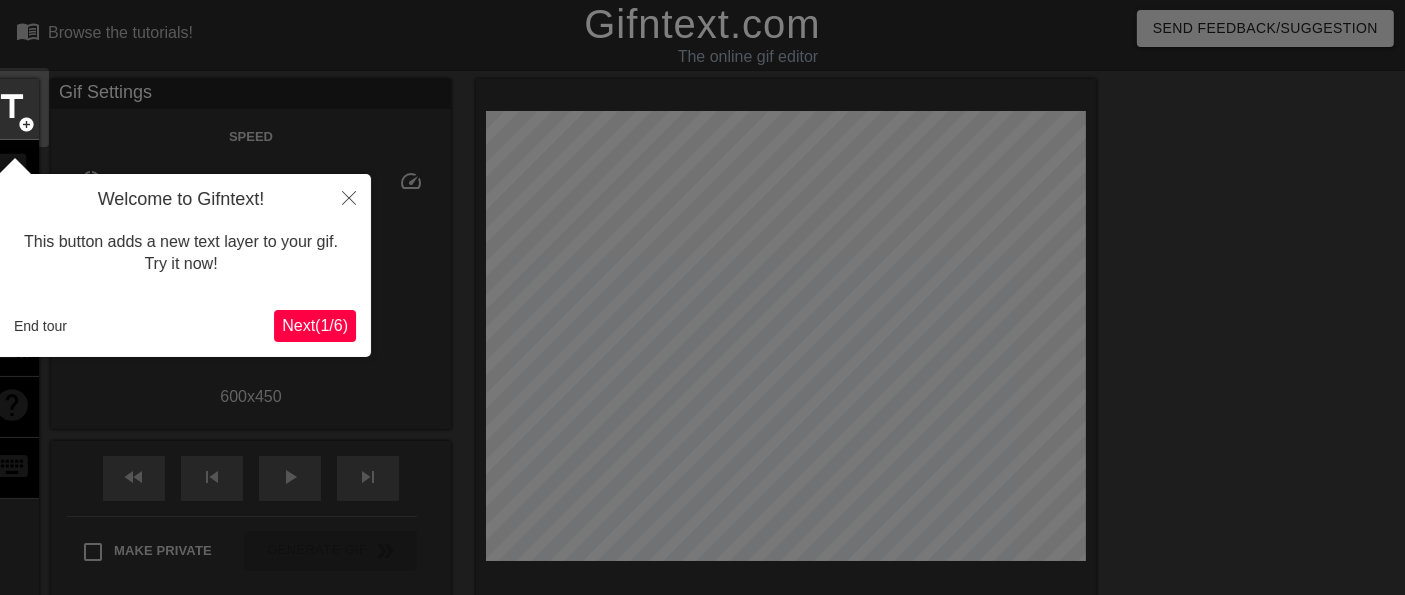 scroll, scrollTop: 48, scrollLeft: 0, axis: vertical 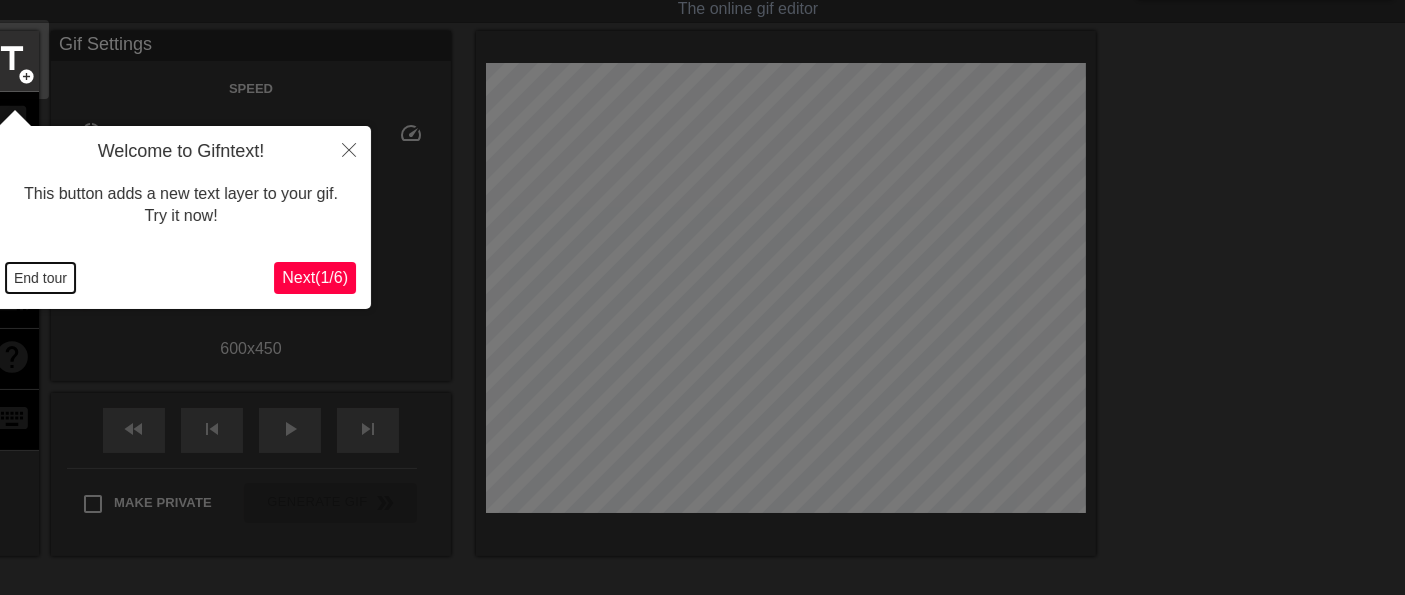 click on "End tour" at bounding box center (40, 278) 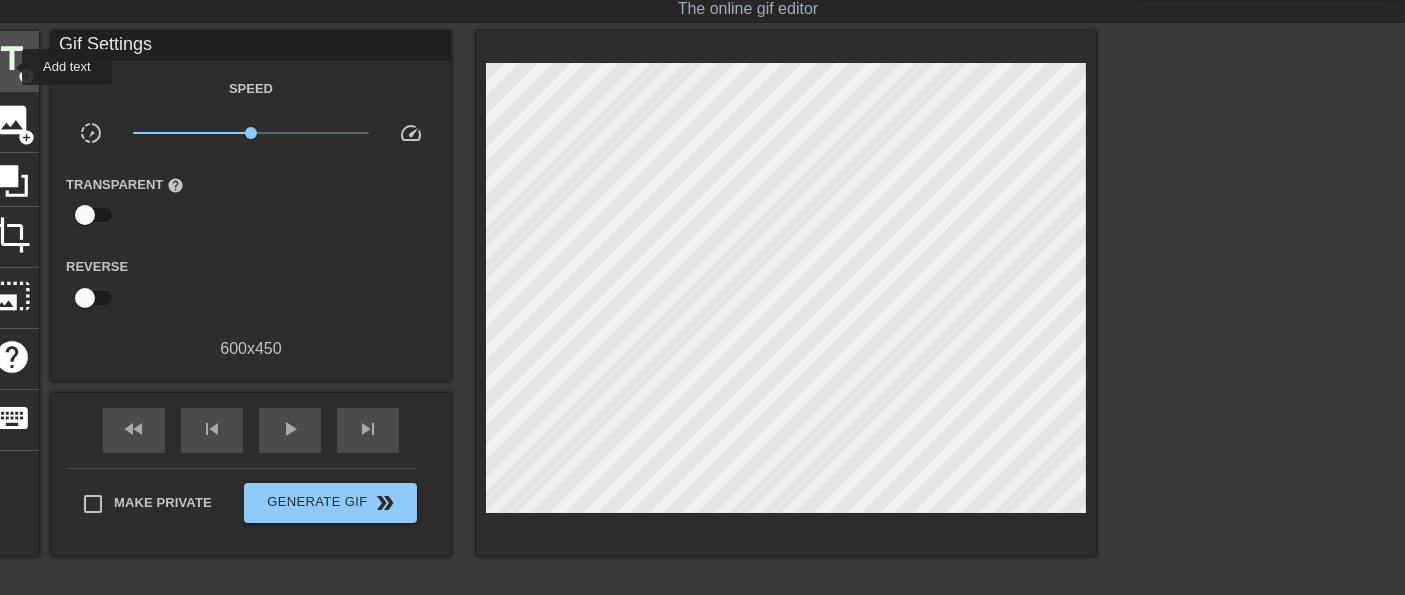 click on "title" at bounding box center [12, 59] 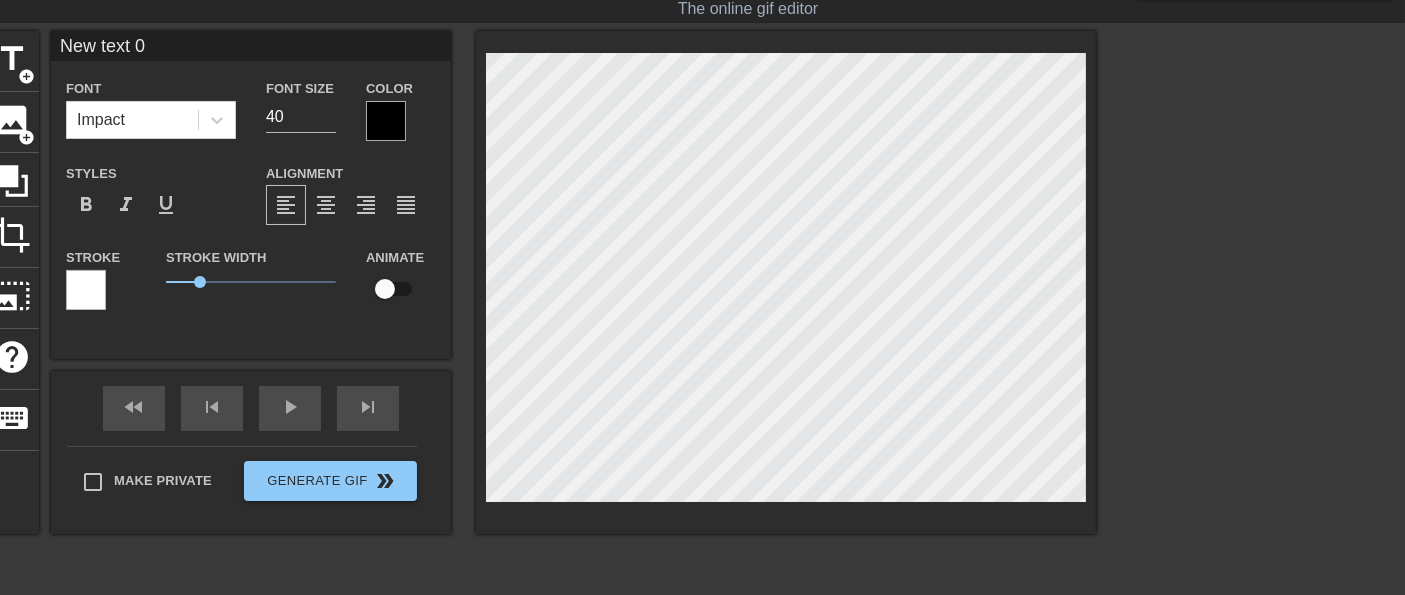 drag, startPoint x: 159, startPoint y: 53, endPoint x: 52, endPoint y: 40, distance: 107.78683 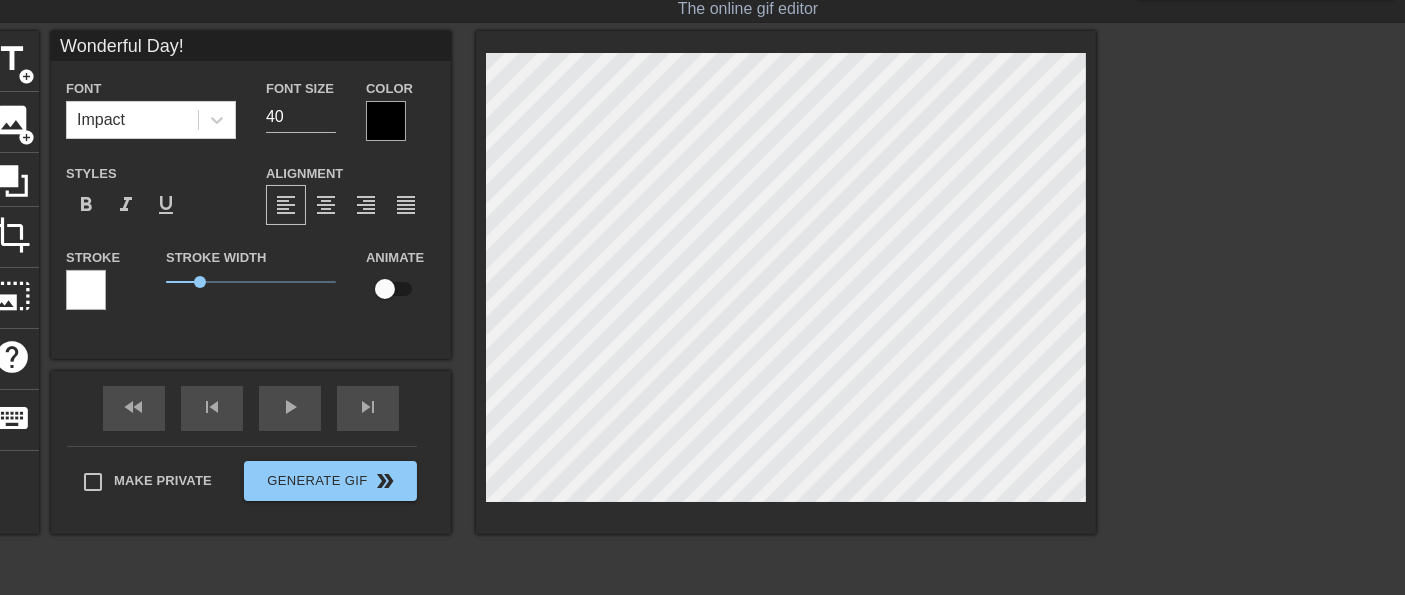 type on "Wonderful Day!" 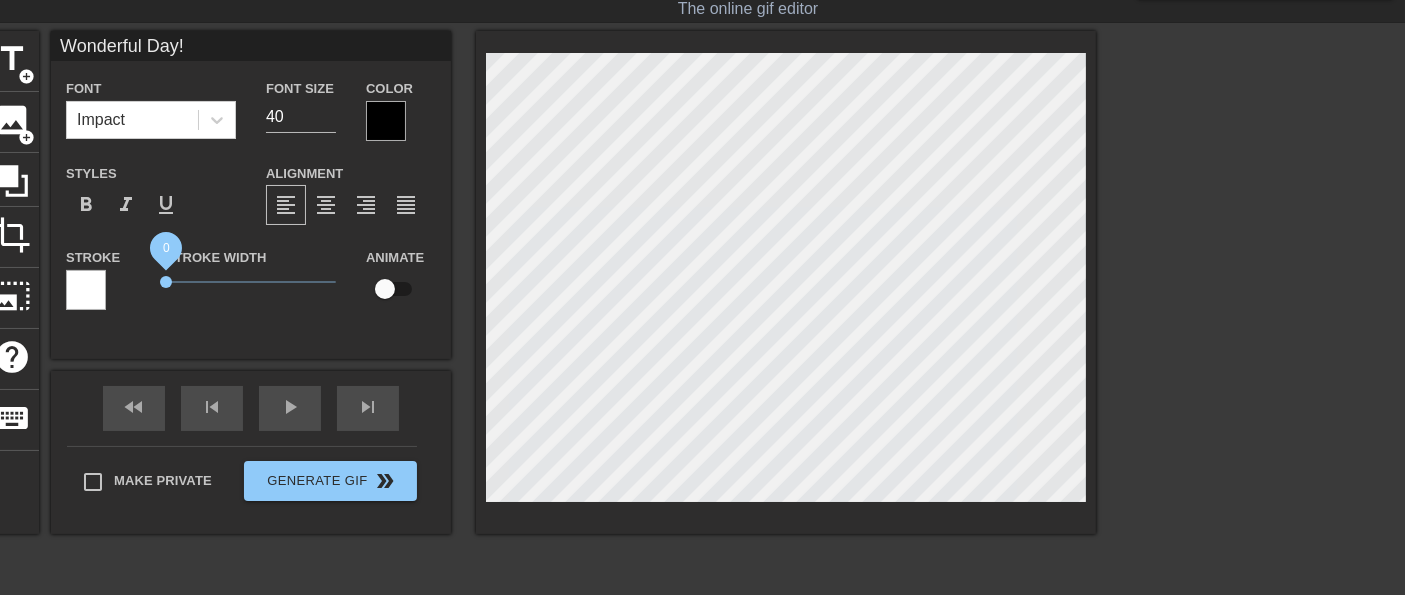 drag, startPoint x: 195, startPoint y: 287, endPoint x: 150, endPoint y: 291, distance: 45.17743 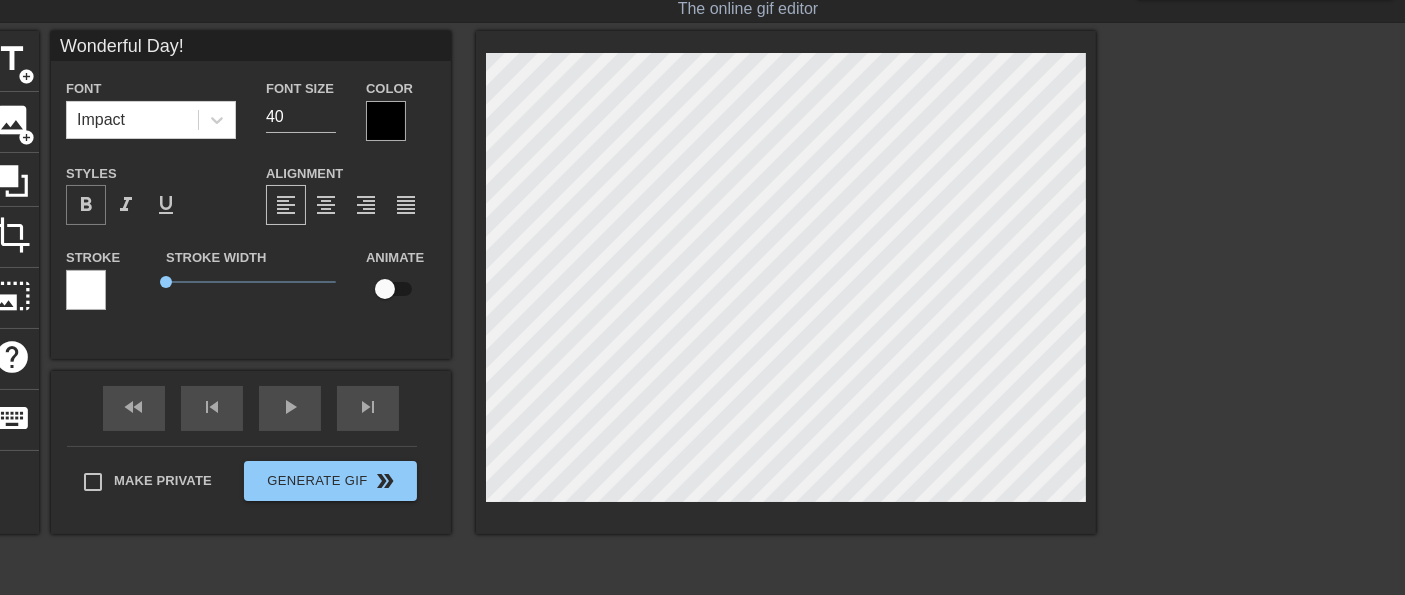 click on "format_bold" at bounding box center [86, 205] 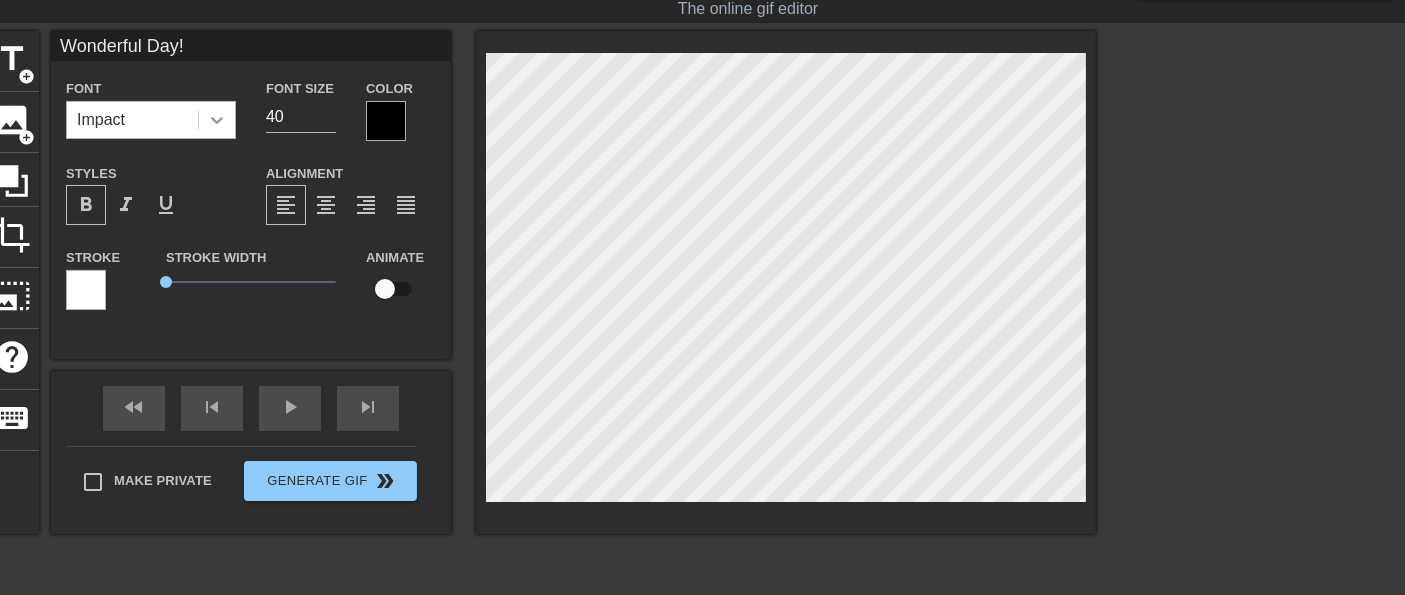 click 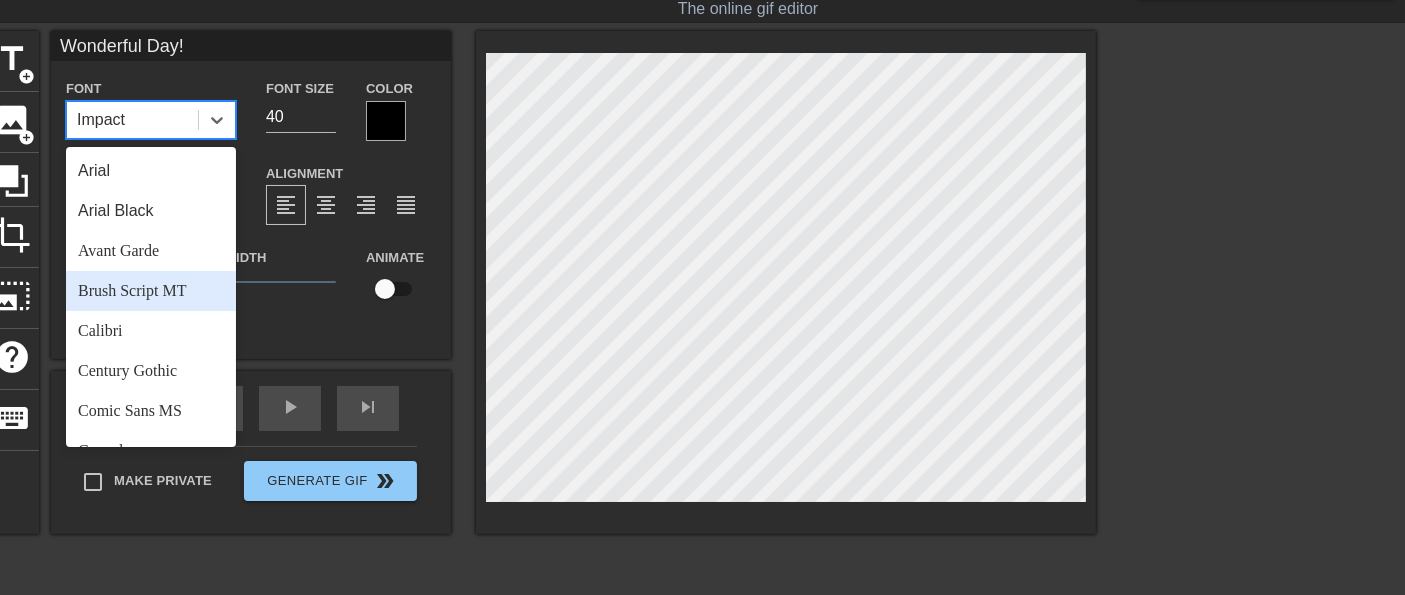 click on "Brush Script MT" at bounding box center (151, 291) 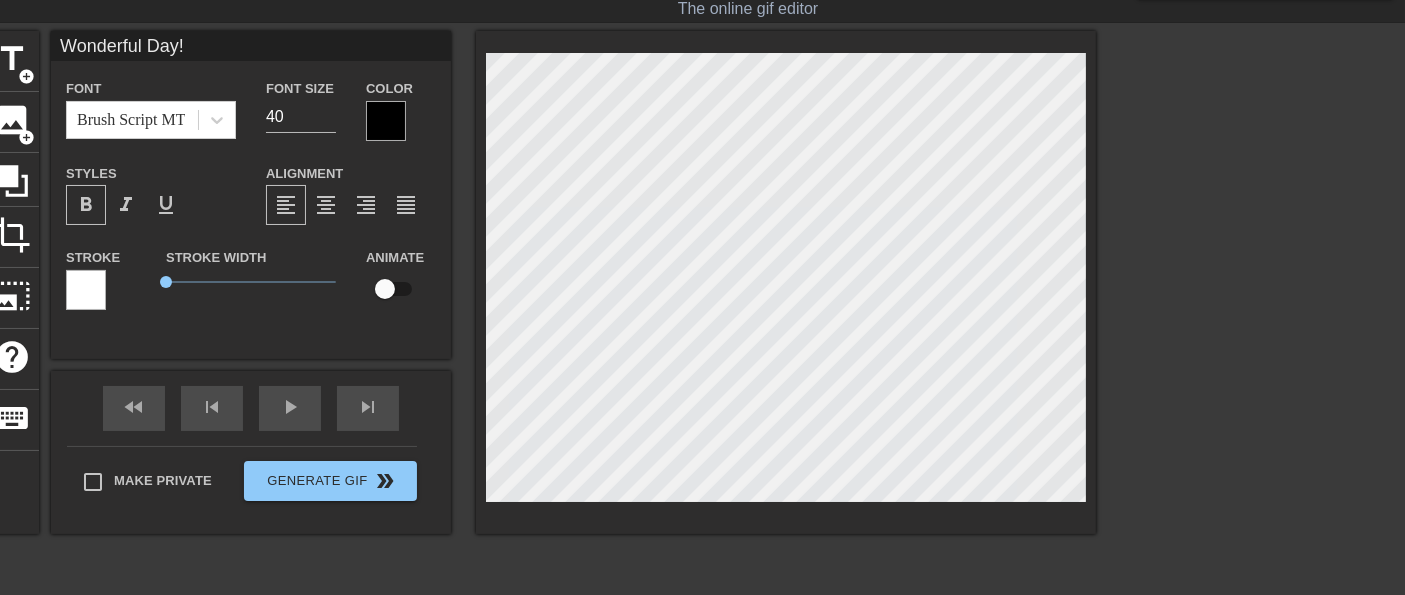 click at bounding box center [386, 121] 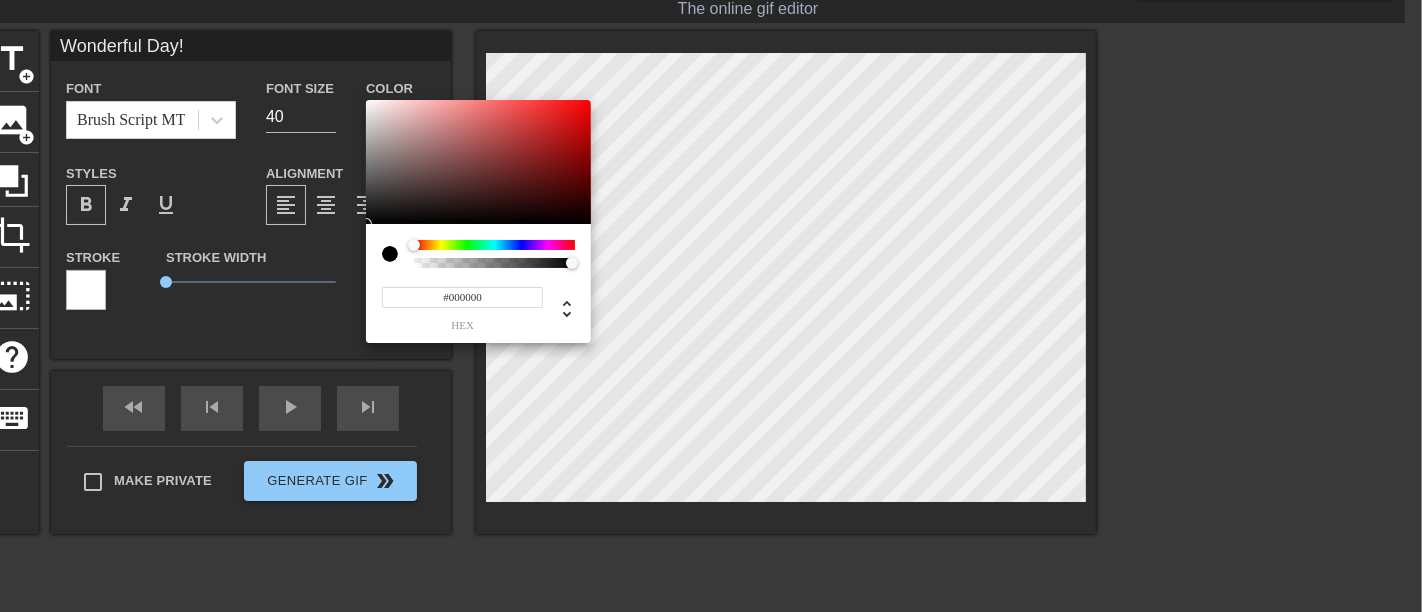type on "#FBF2F2" 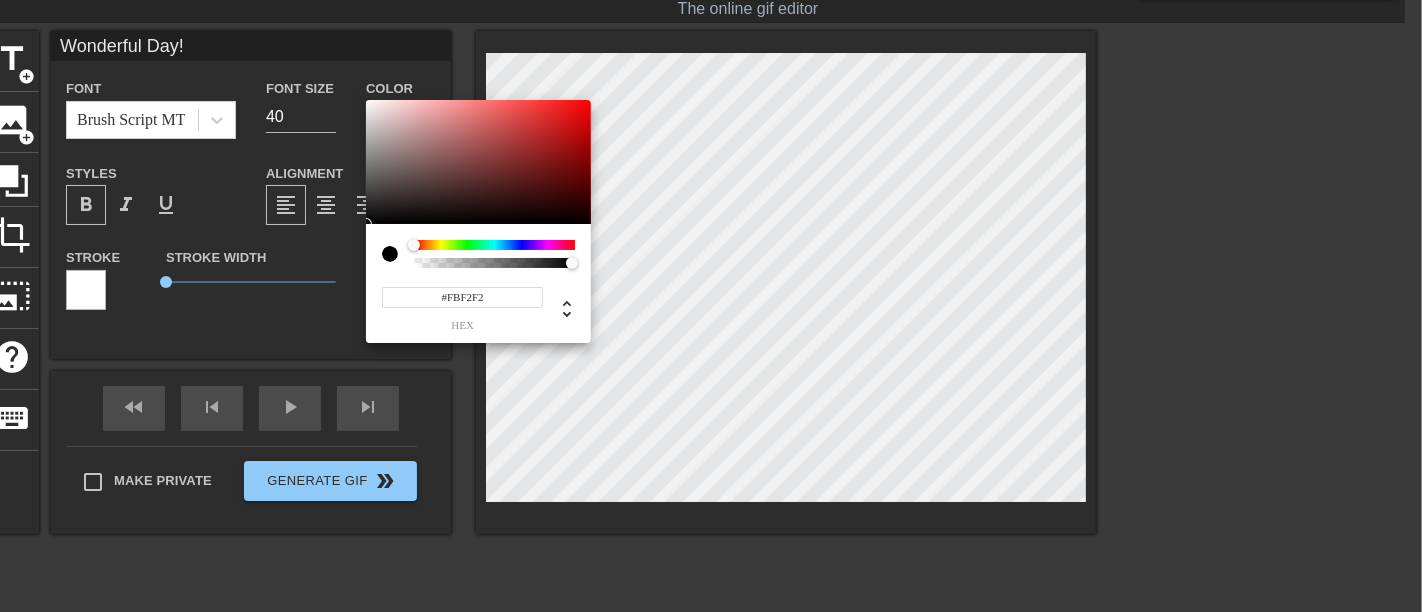 click at bounding box center (478, 162) 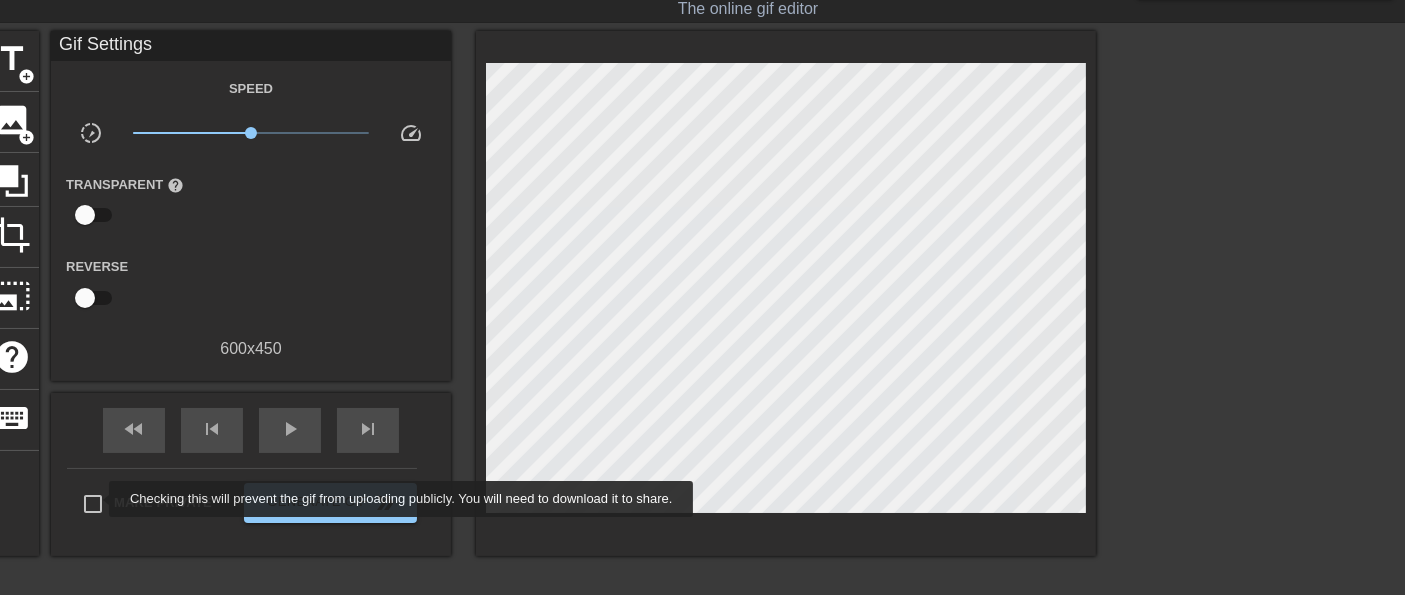 click on "Make Private" at bounding box center [93, 504] 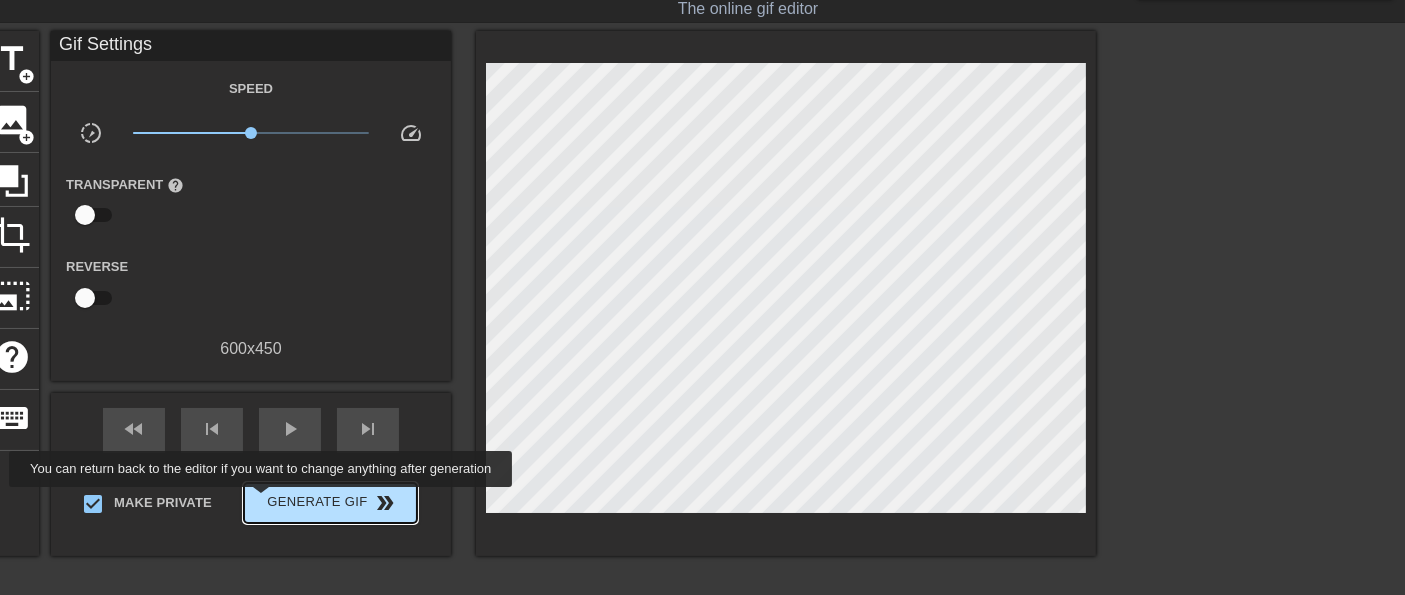 click on "Generate Gif double_arrow" at bounding box center (330, 503) 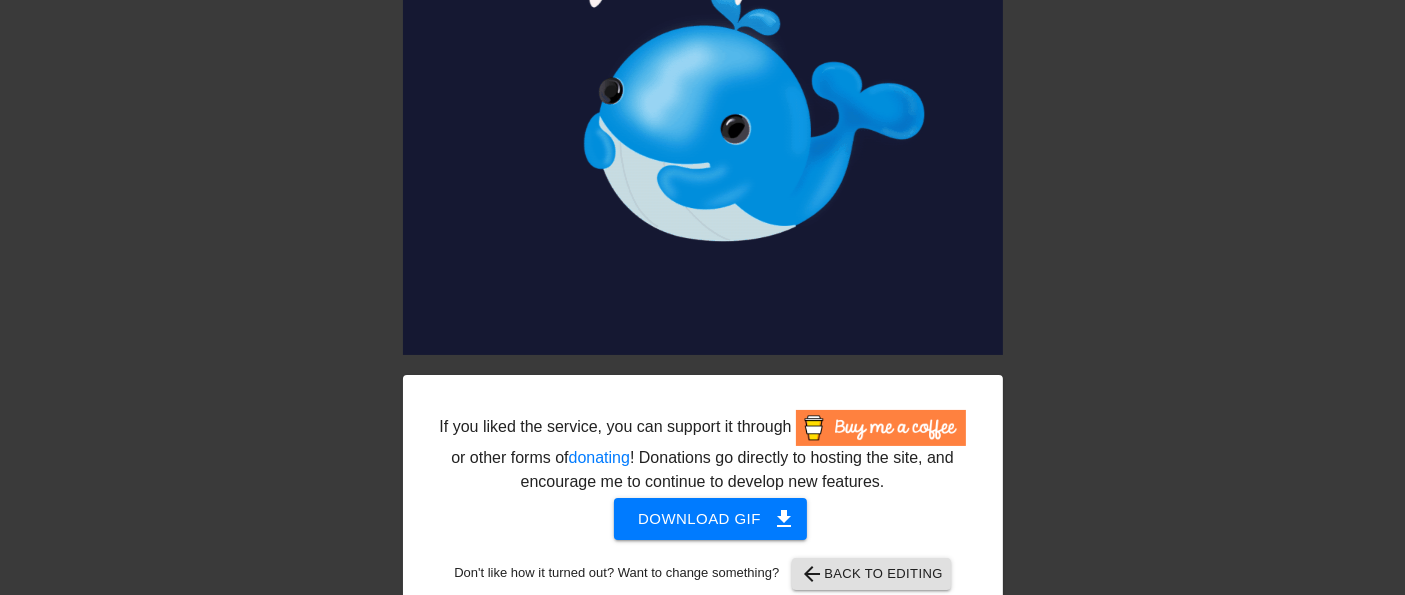 scroll, scrollTop: 208, scrollLeft: 0, axis: vertical 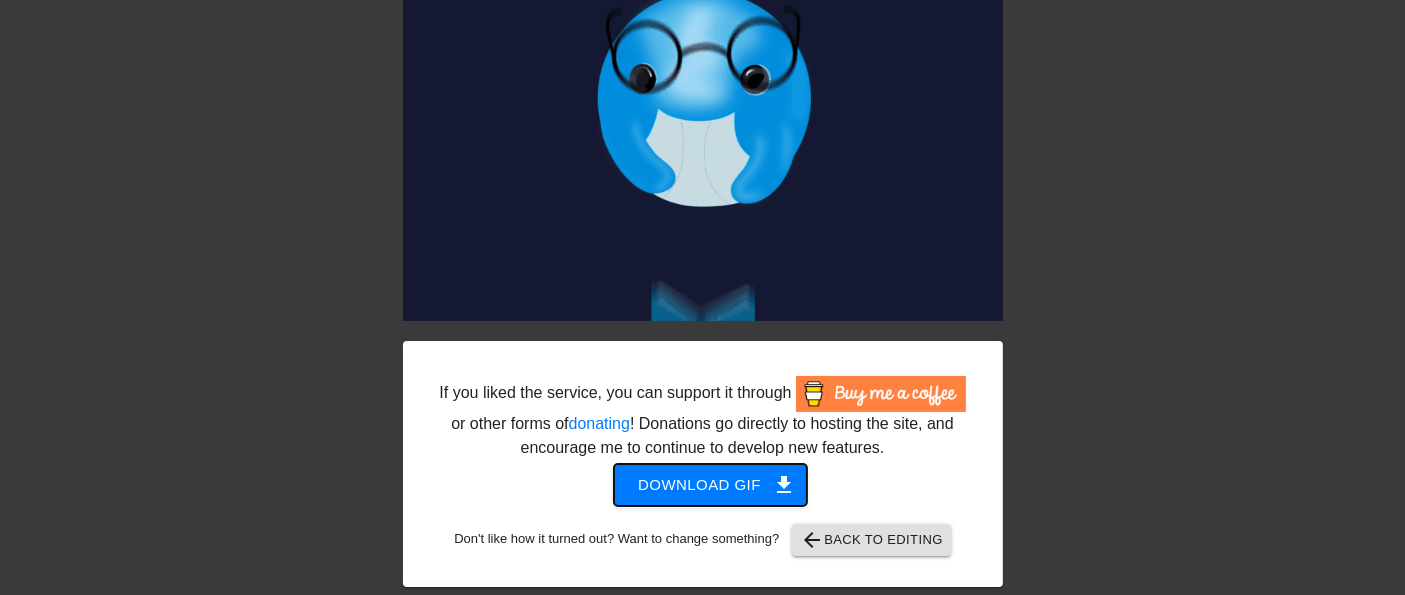 click on "Download gif get_app" at bounding box center [710, 485] 